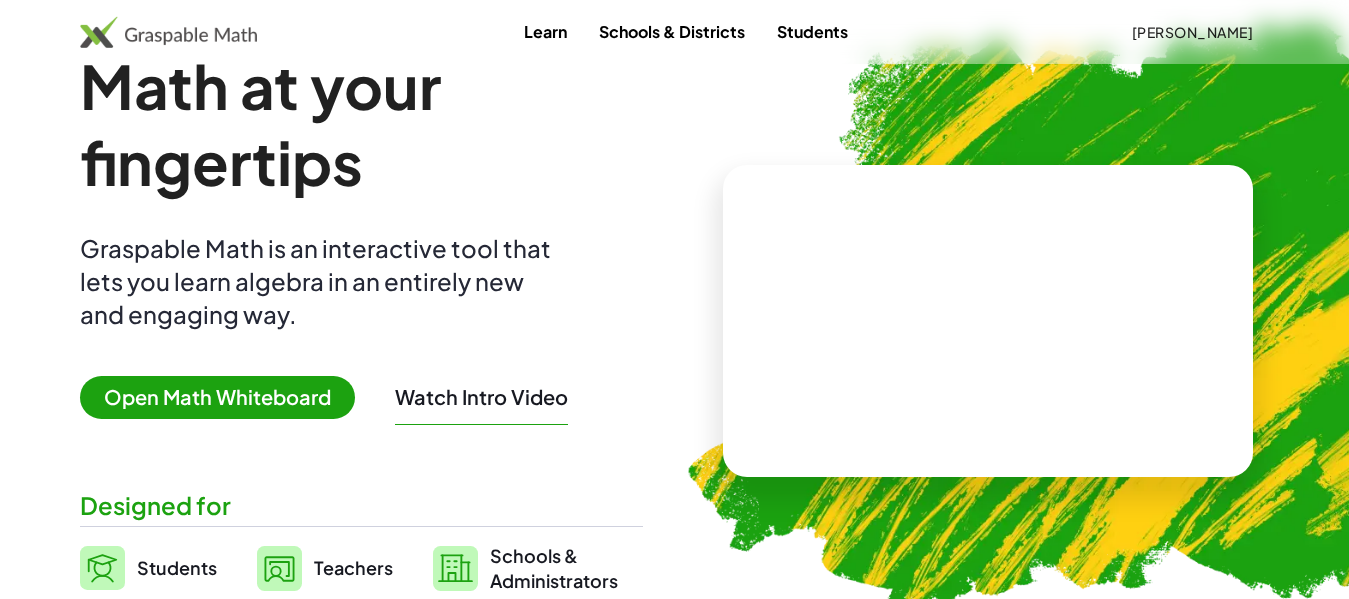 scroll, scrollTop: 200, scrollLeft: 0, axis: vertical 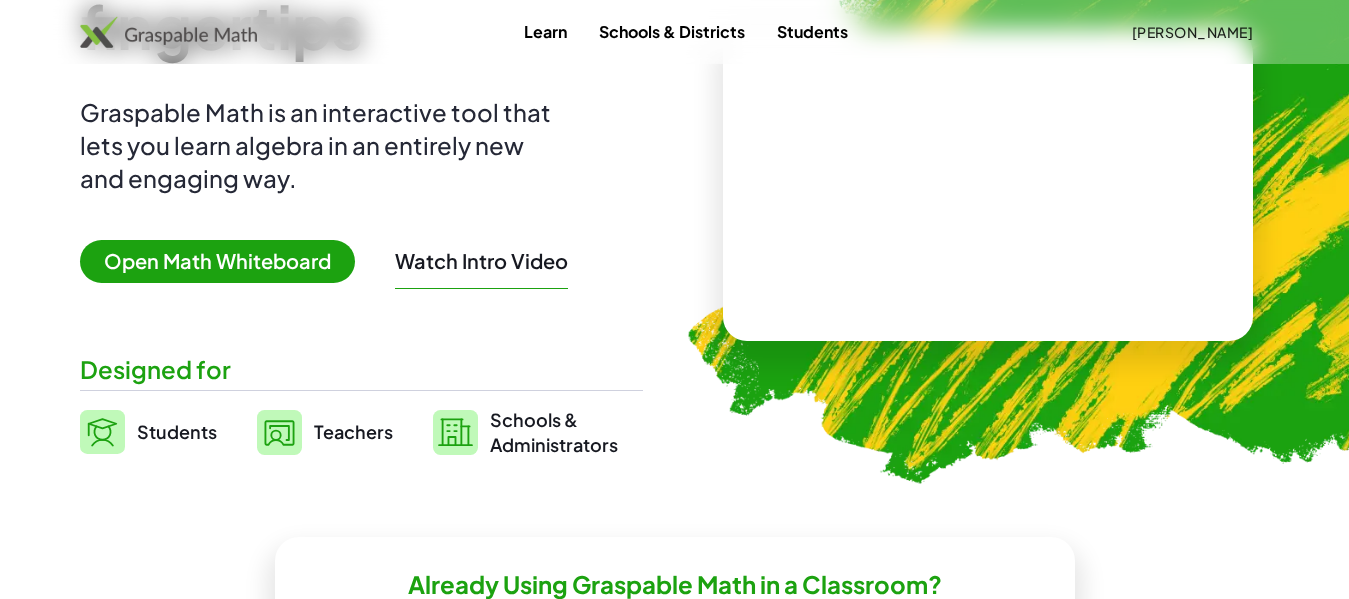 click on "Students" at bounding box center (177, 431) 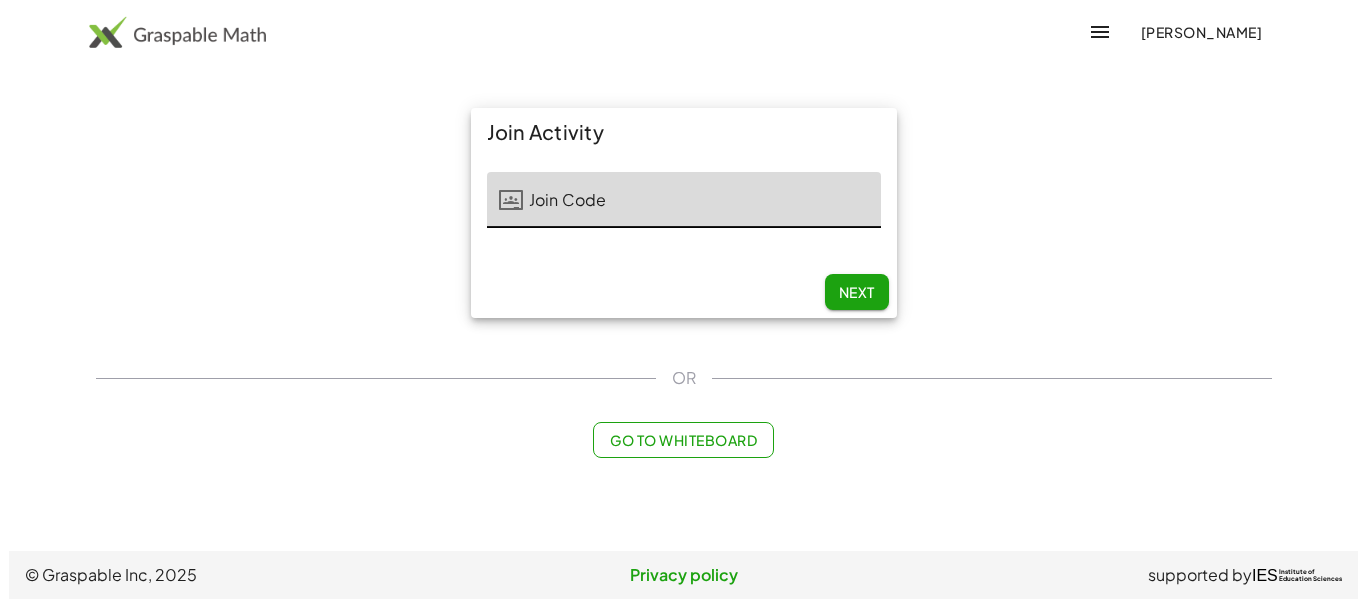 scroll, scrollTop: 0, scrollLeft: 0, axis: both 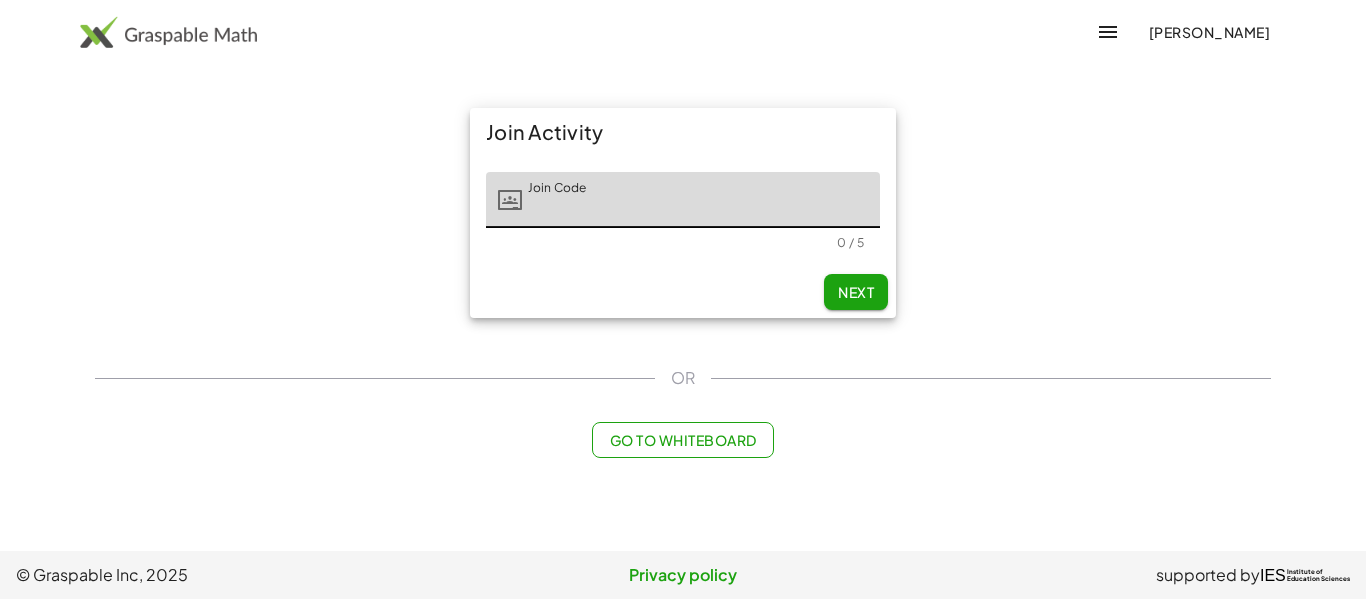 click on "Go to Whiteboard" 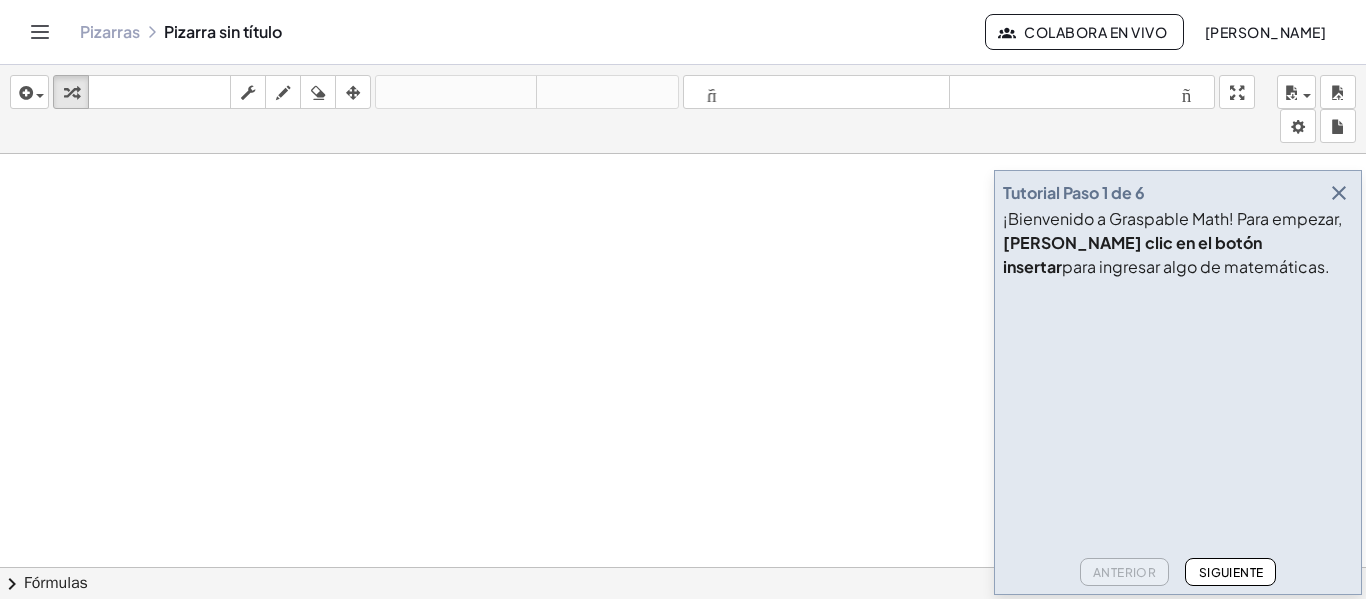 click on "Siguiente" at bounding box center (1231, 572) 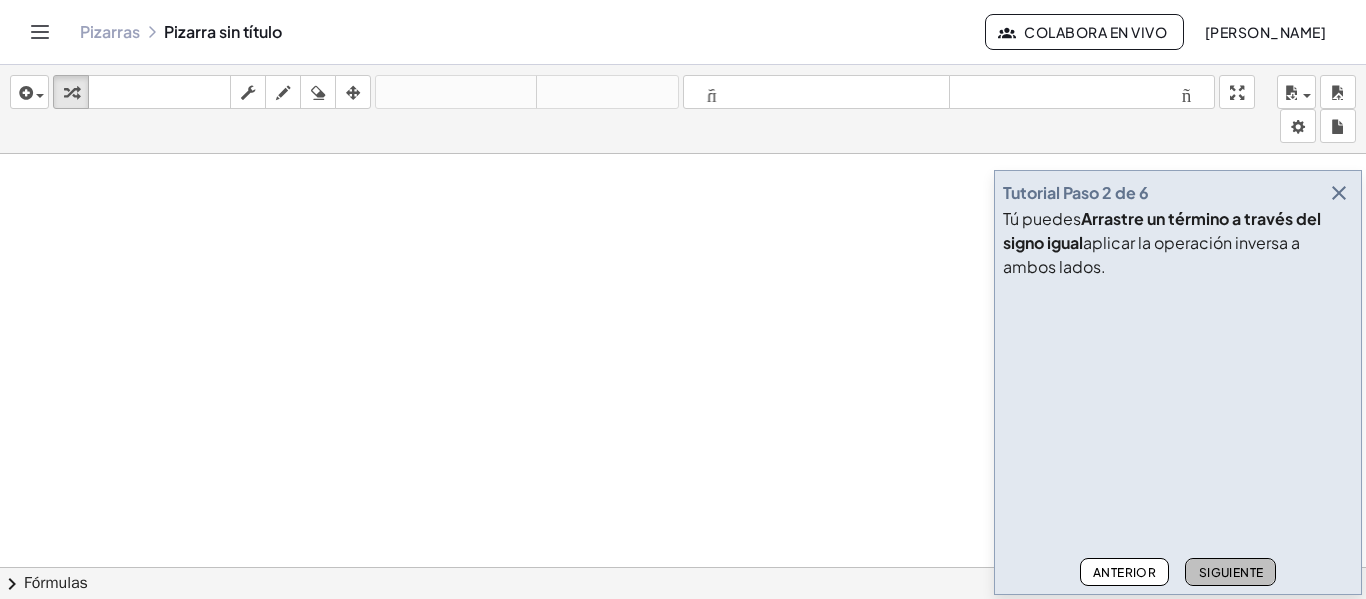 click on "Siguiente" at bounding box center [1231, 572] 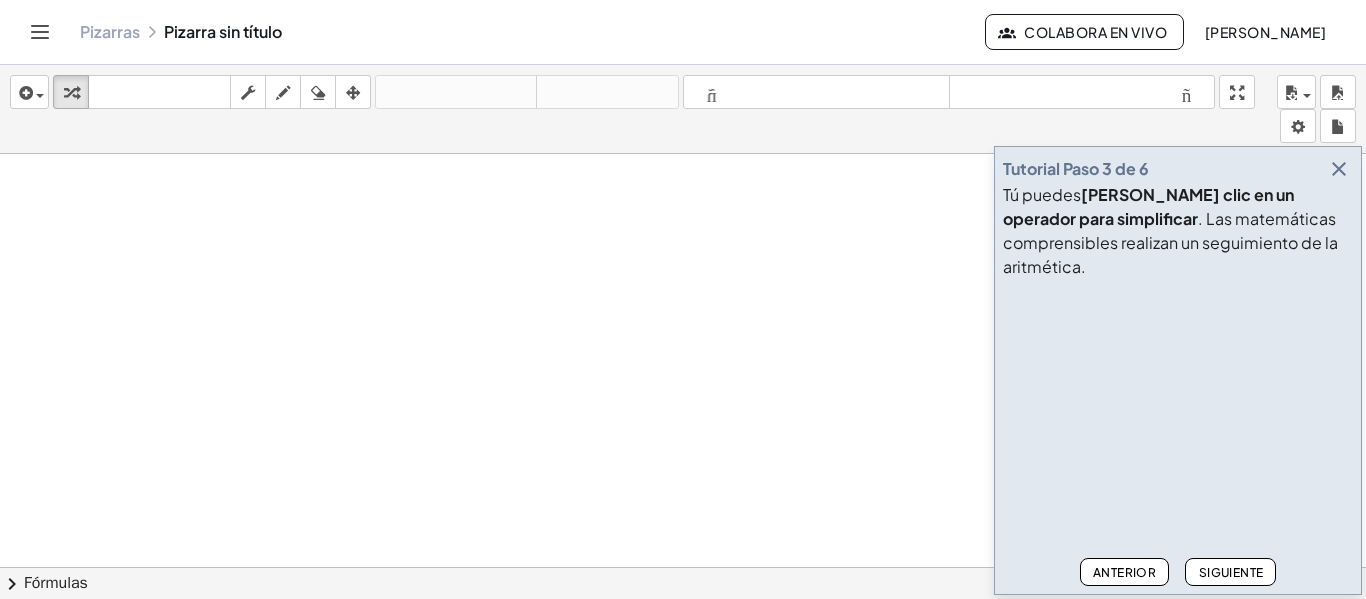 click on "Siguiente" at bounding box center (1231, 572) 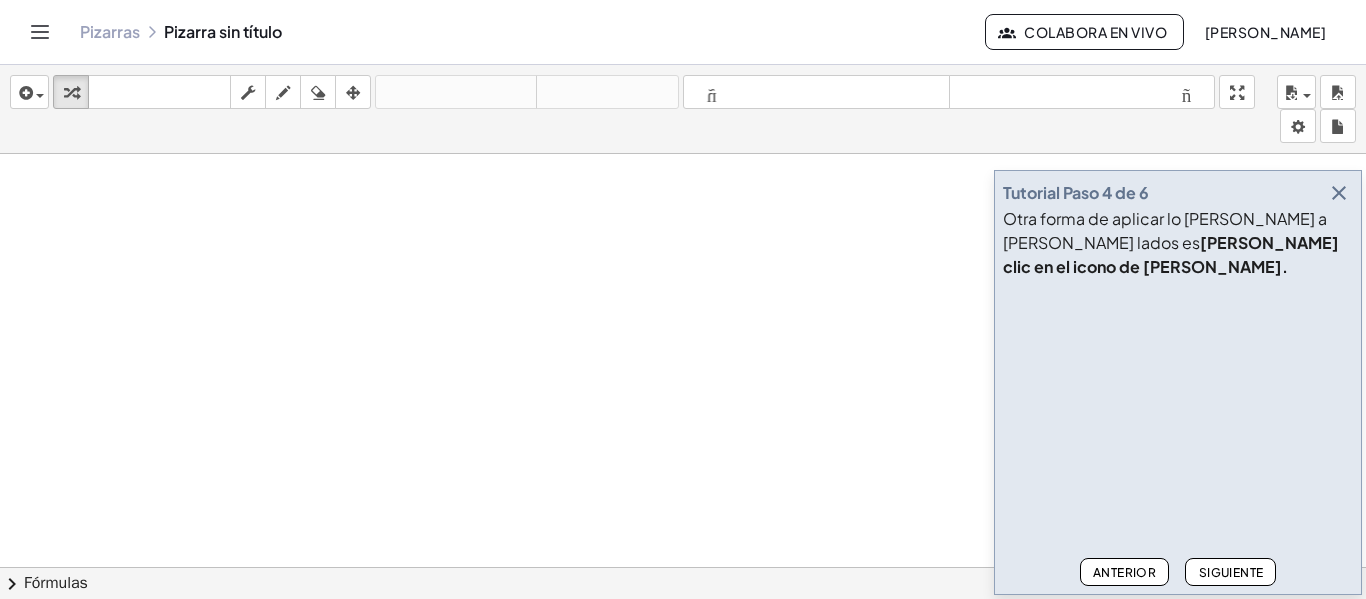 click on "Siguiente" at bounding box center [1231, 572] 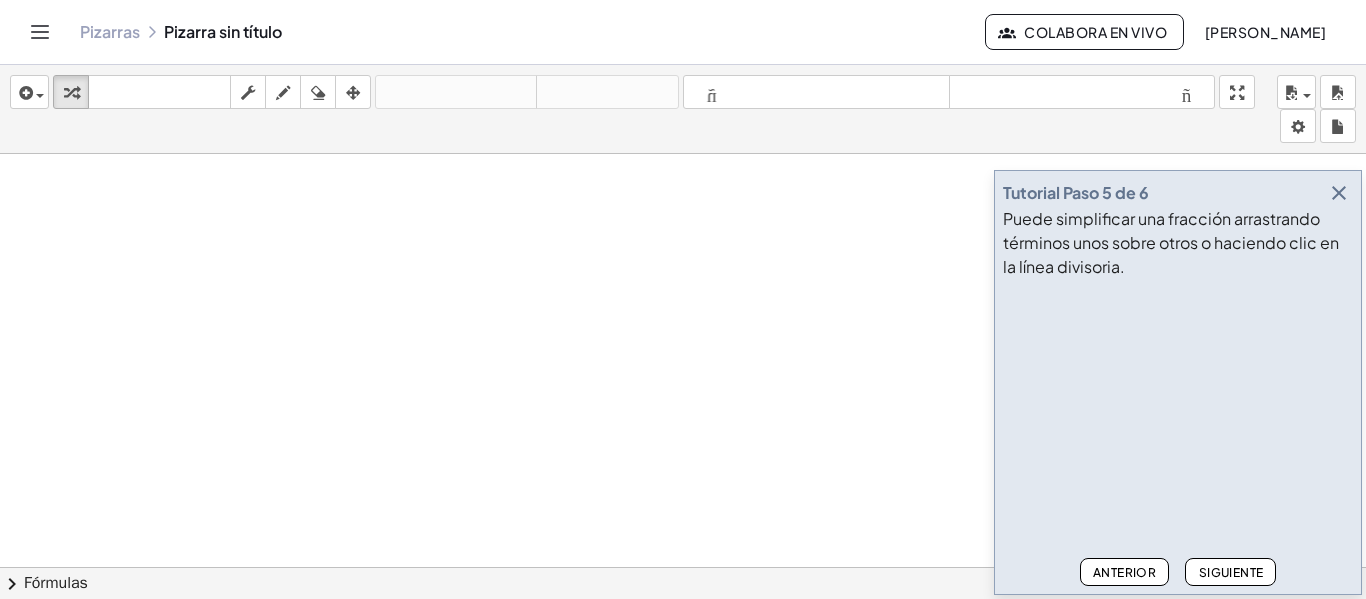 click on "Siguiente" at bounding box center (1231, 572) 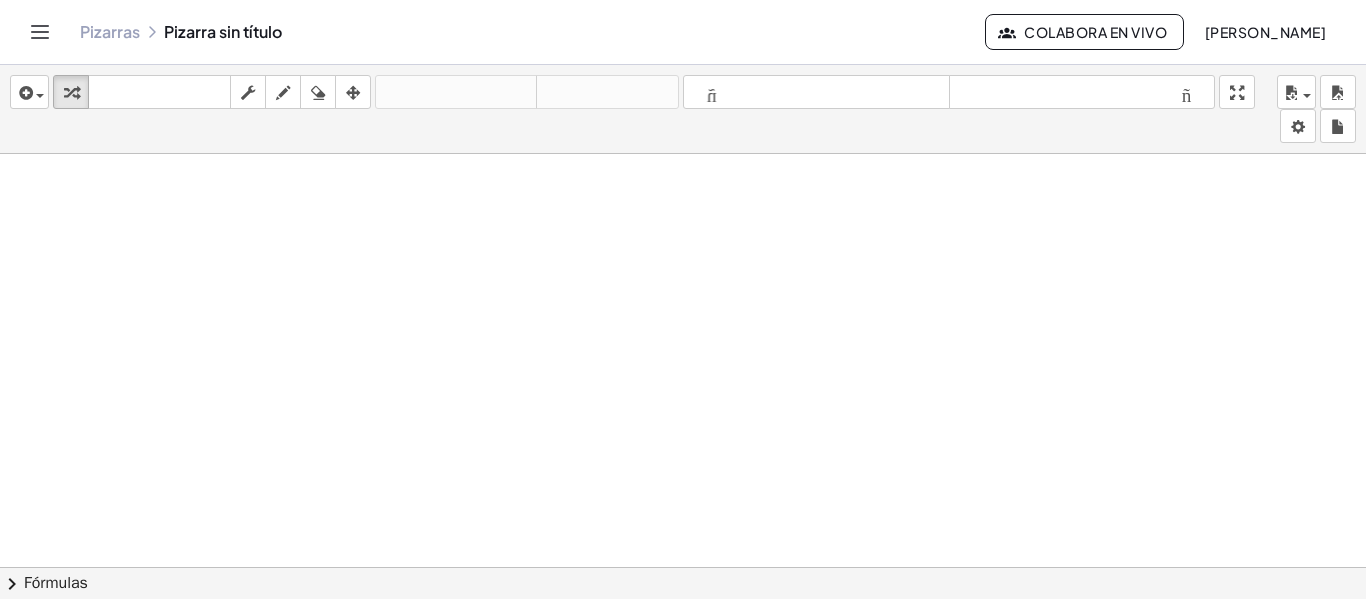 click at bounding box center (683, 646) 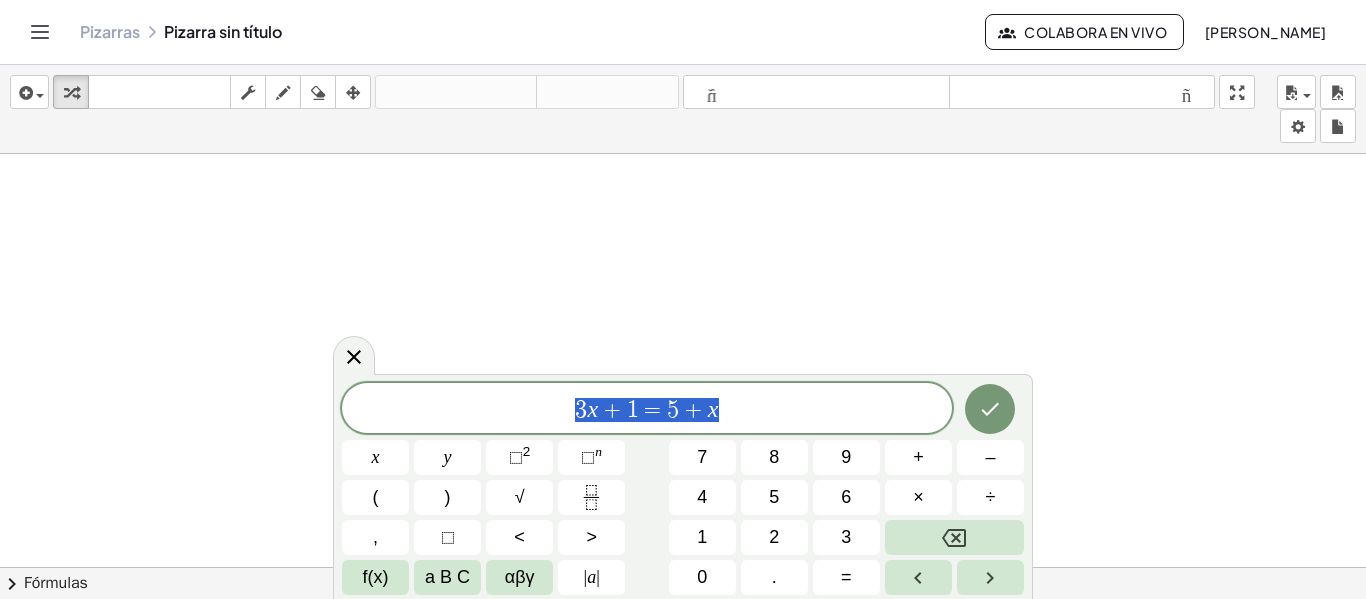 drag, startPoint x: 743, startPoint y: 399, endPoint x: 531, endPoint y: 398, distance: 212.00237 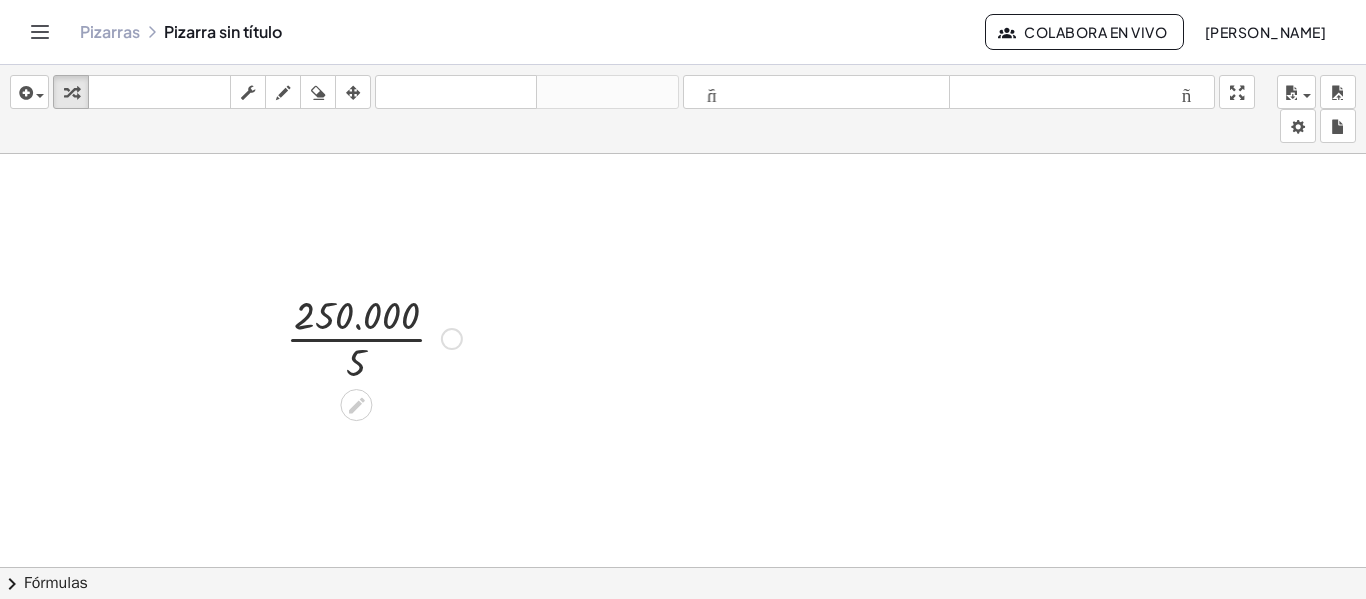 click at bounding box center (374, 337) 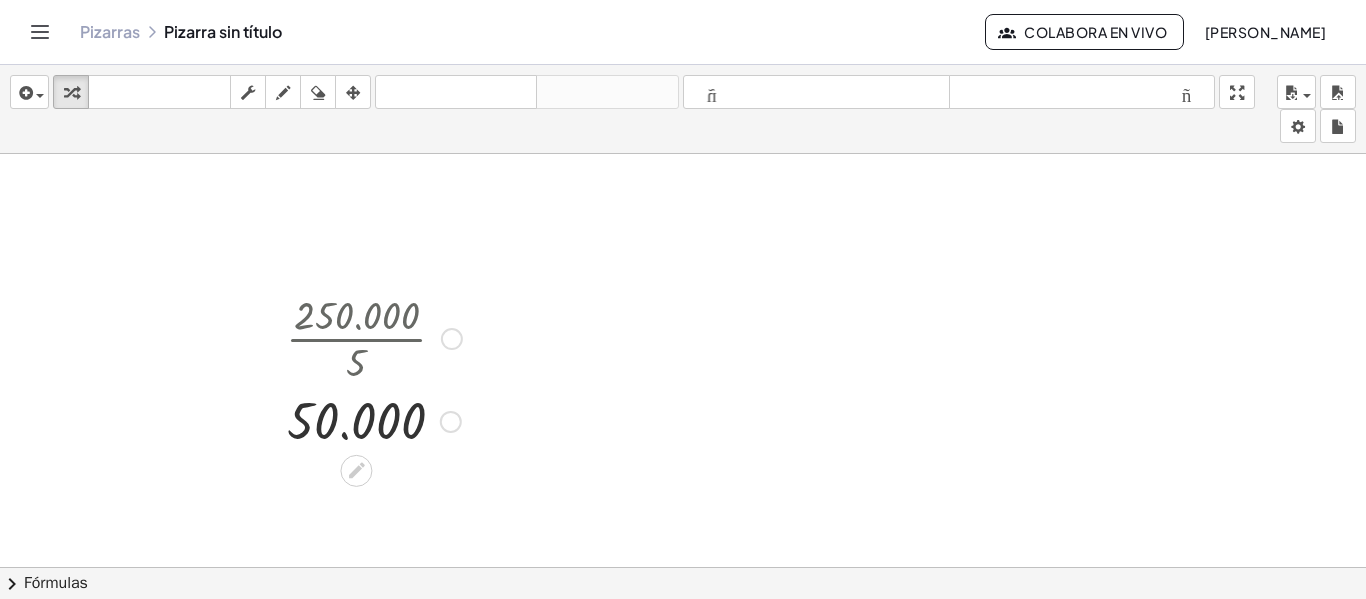 click at bounding box center [374, 420] 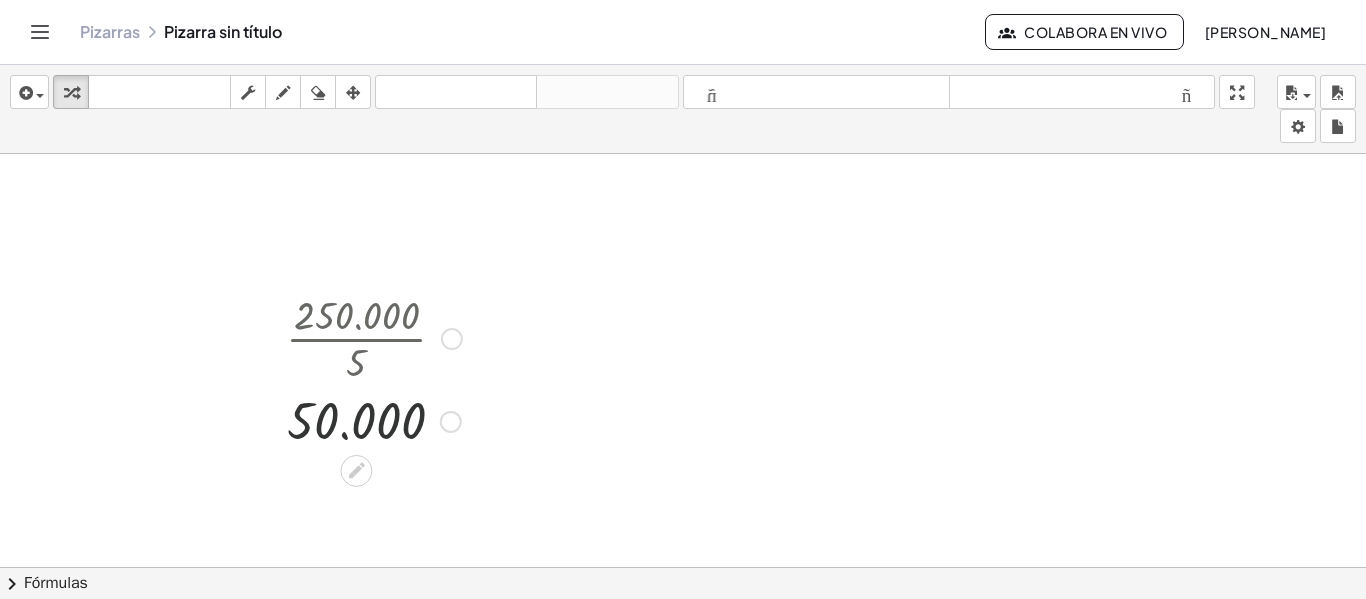 click at bounding box center [374, 420] 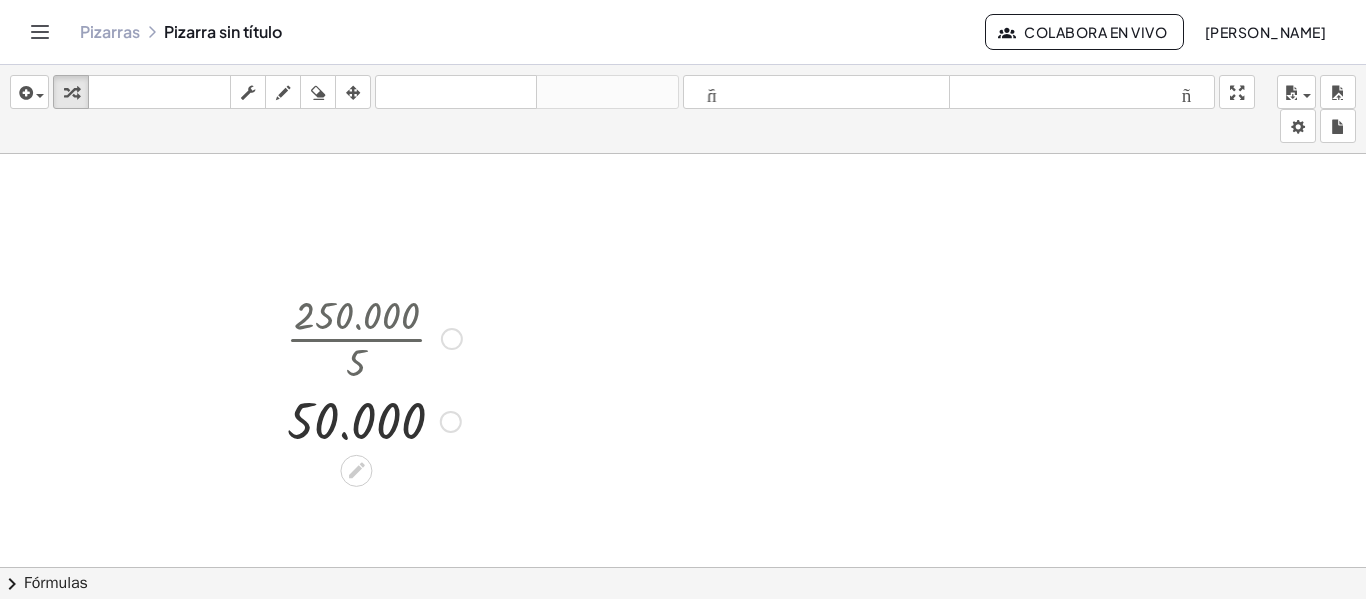 click at bounding box center (451, 422) 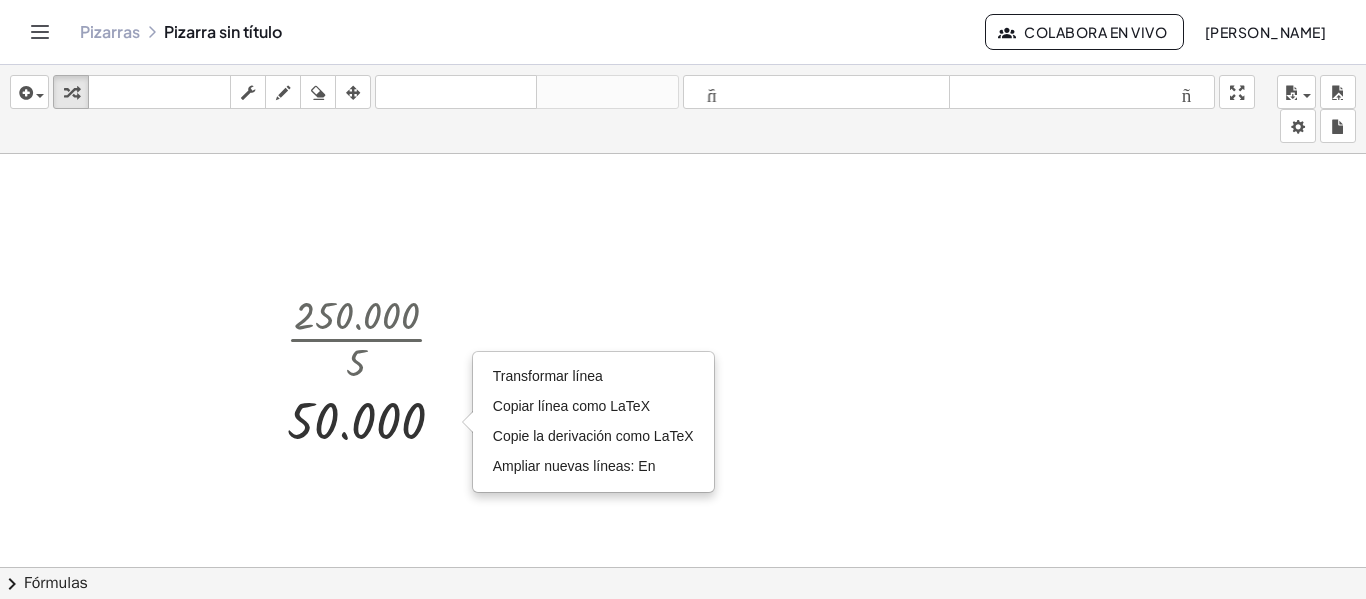 click at bounding box center [683, 646] 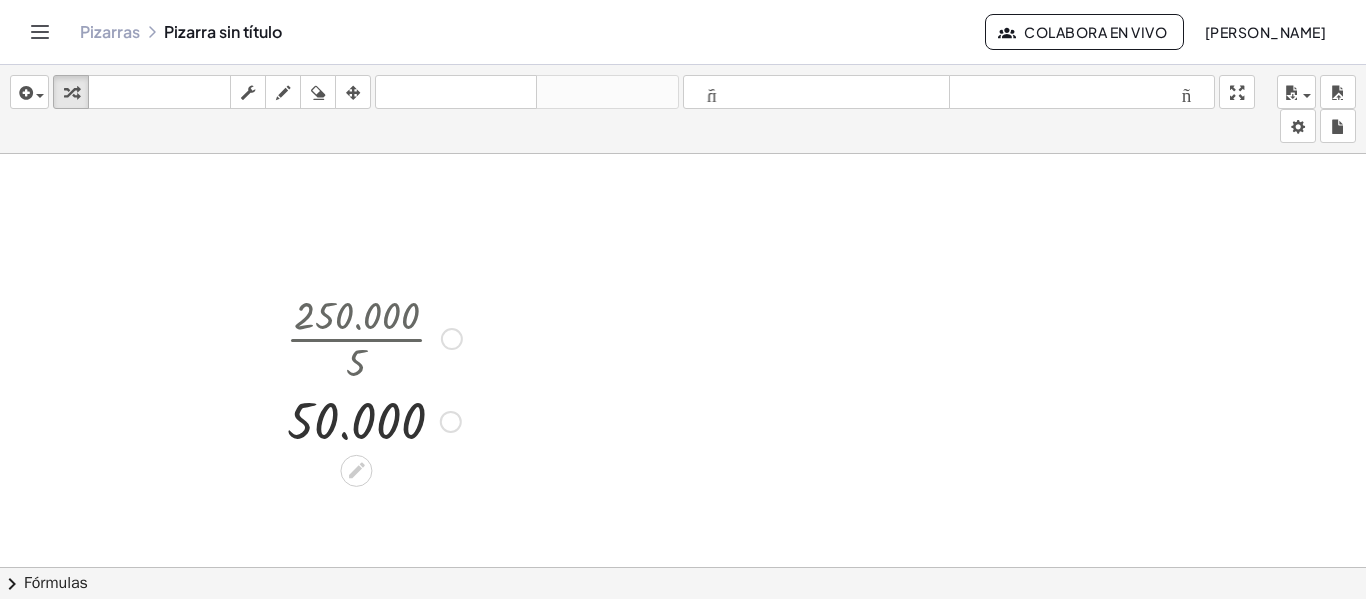 click at bounding box center [374, 420] 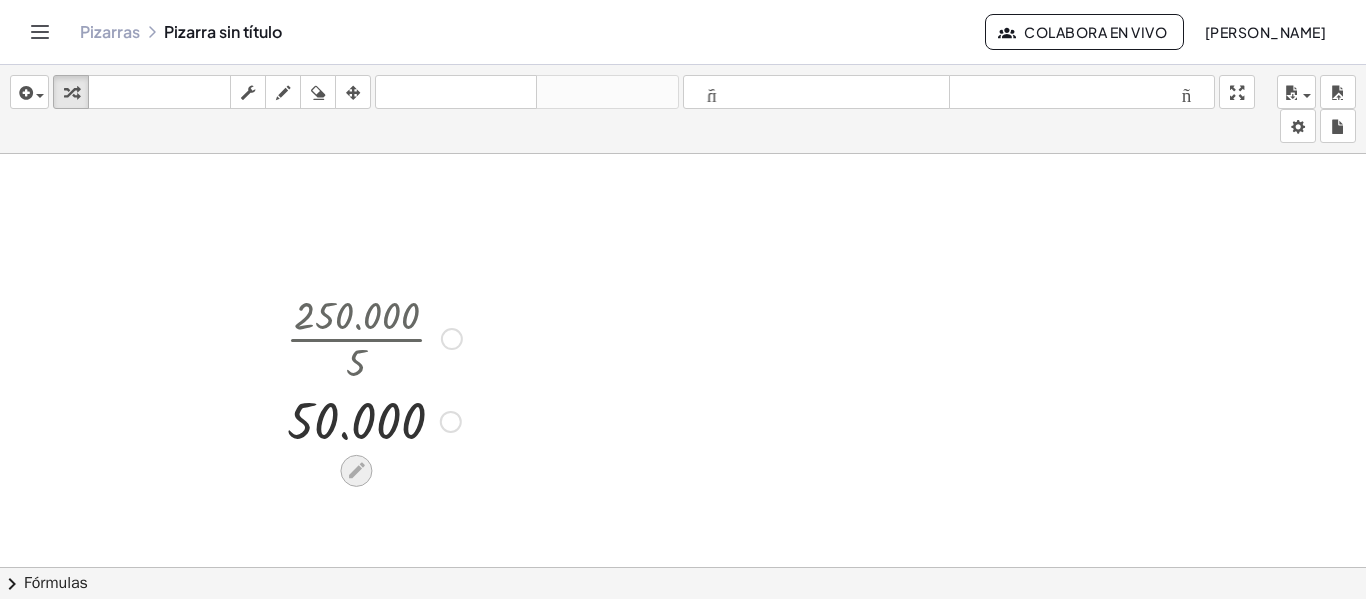 click 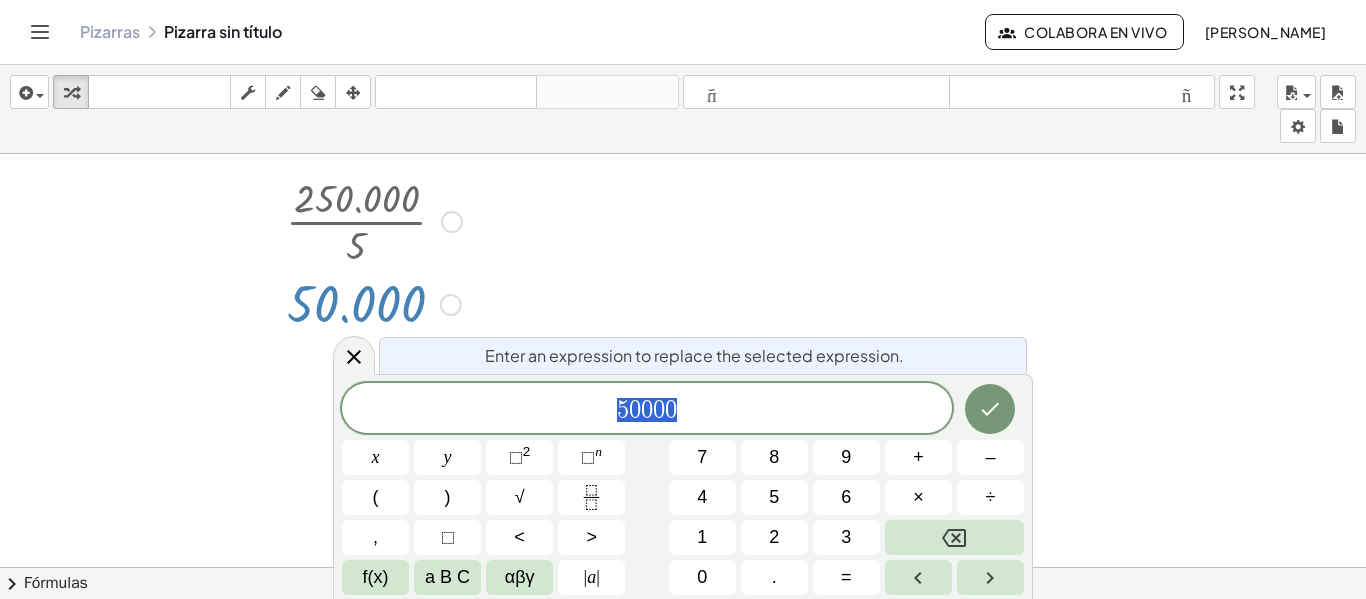 scroll, scrollTop: 118, scrollLeft: 0, axis: vertical 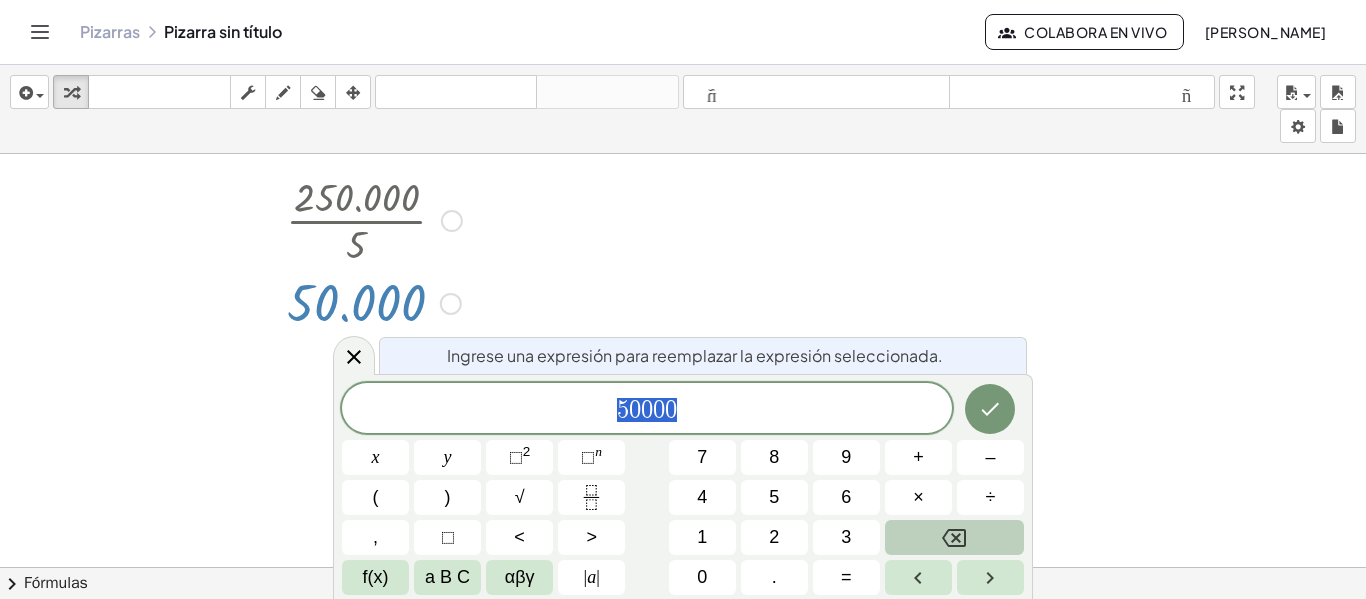 click at bounding box center (954, 537) 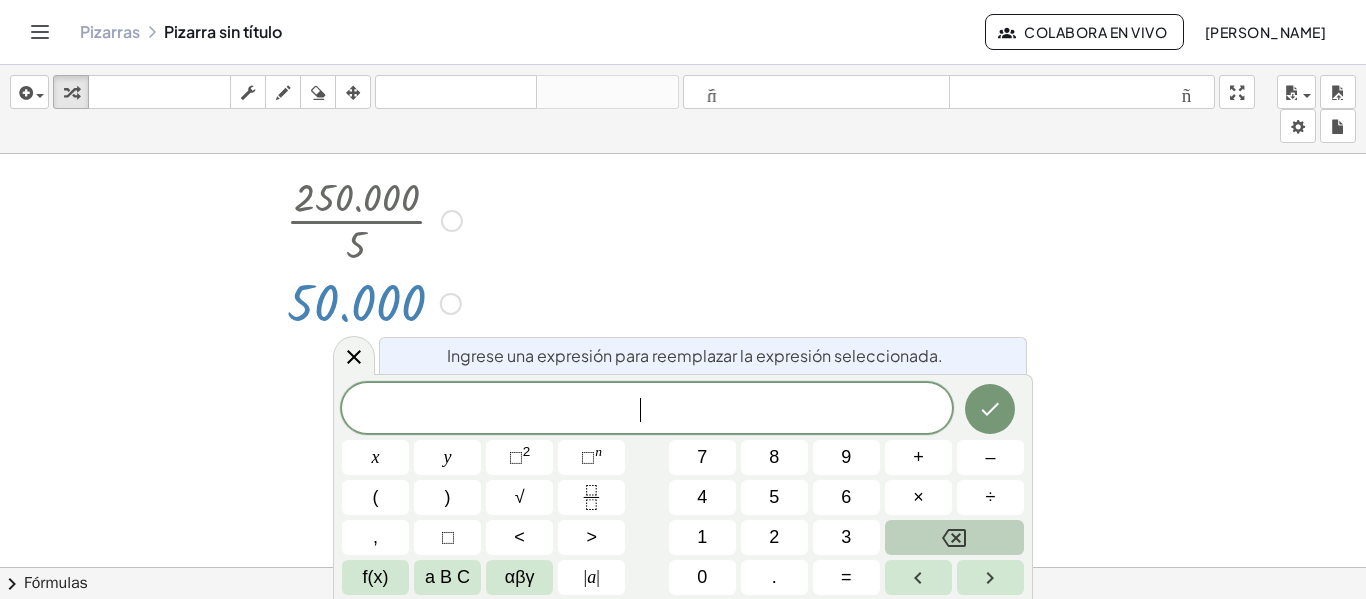 click at bounding box center (954, 537) 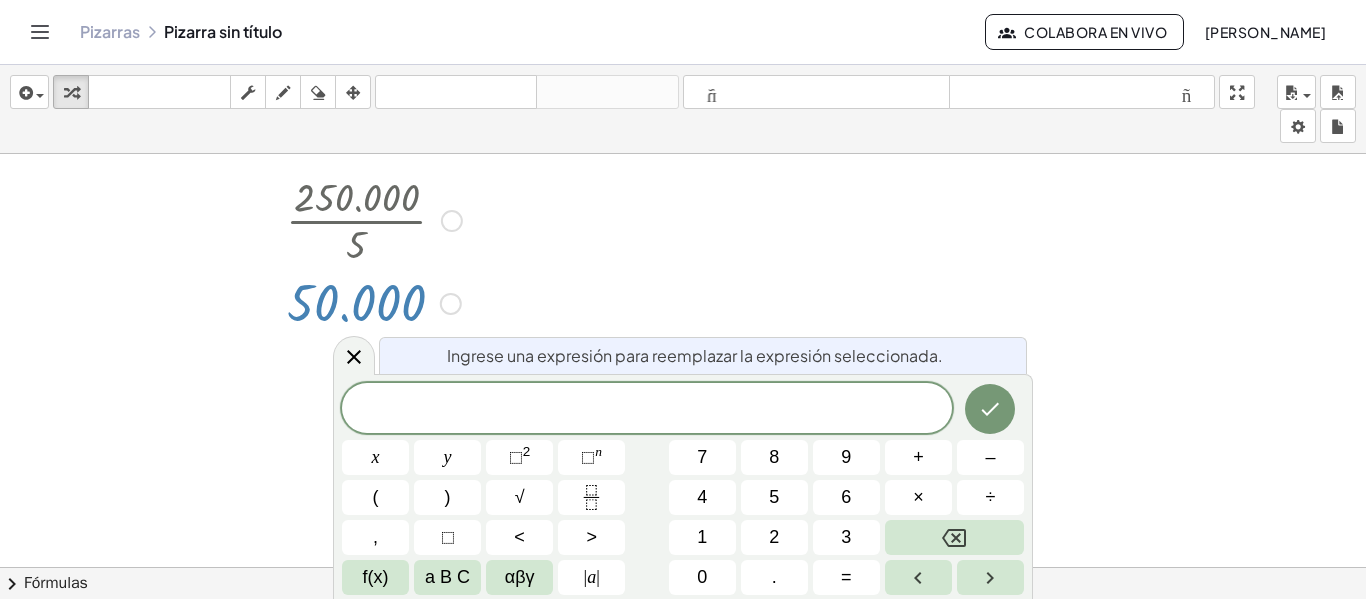 click on "Ingrese una expresión para reemplazar la expresión seleccionada." at bounding box center [703, 355] 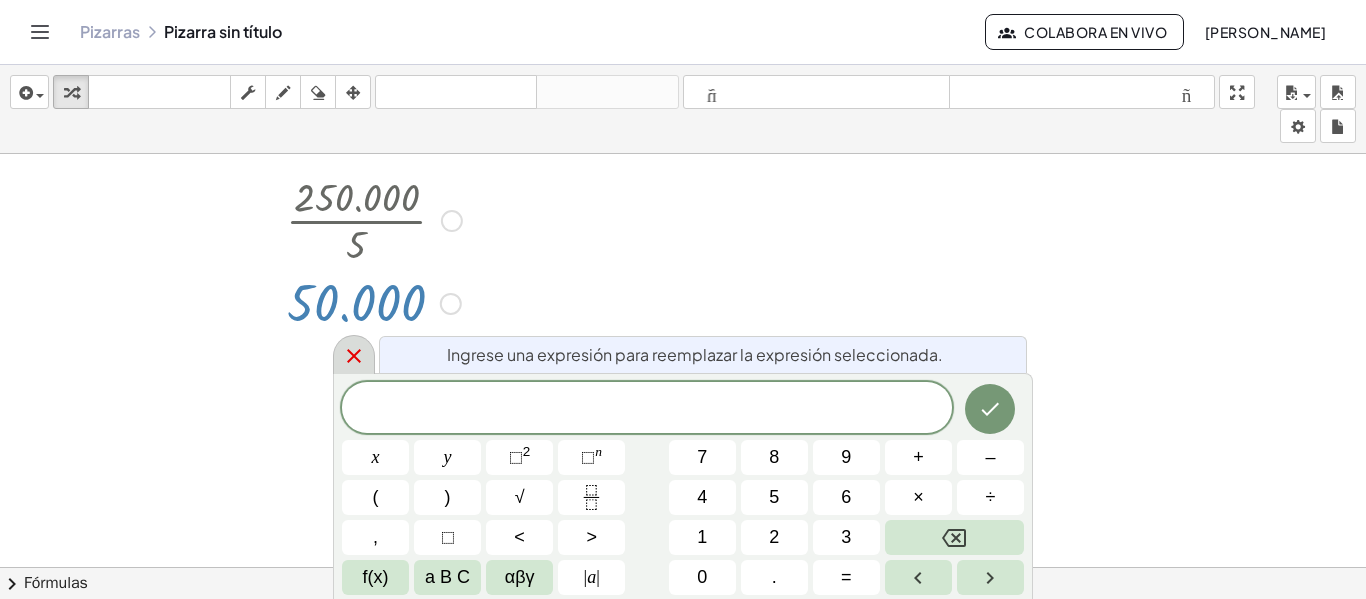 click at bounding box center (354, 354) 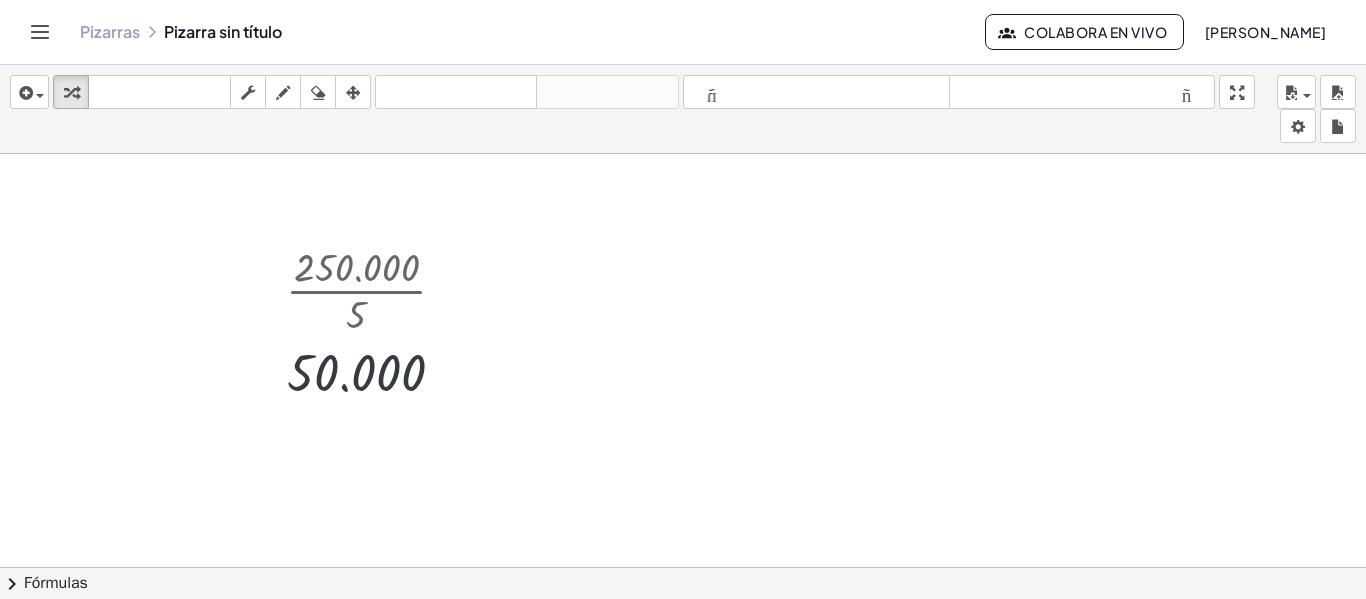 scroll, scrollTop: 0, scrollLeft: 0, axis: both 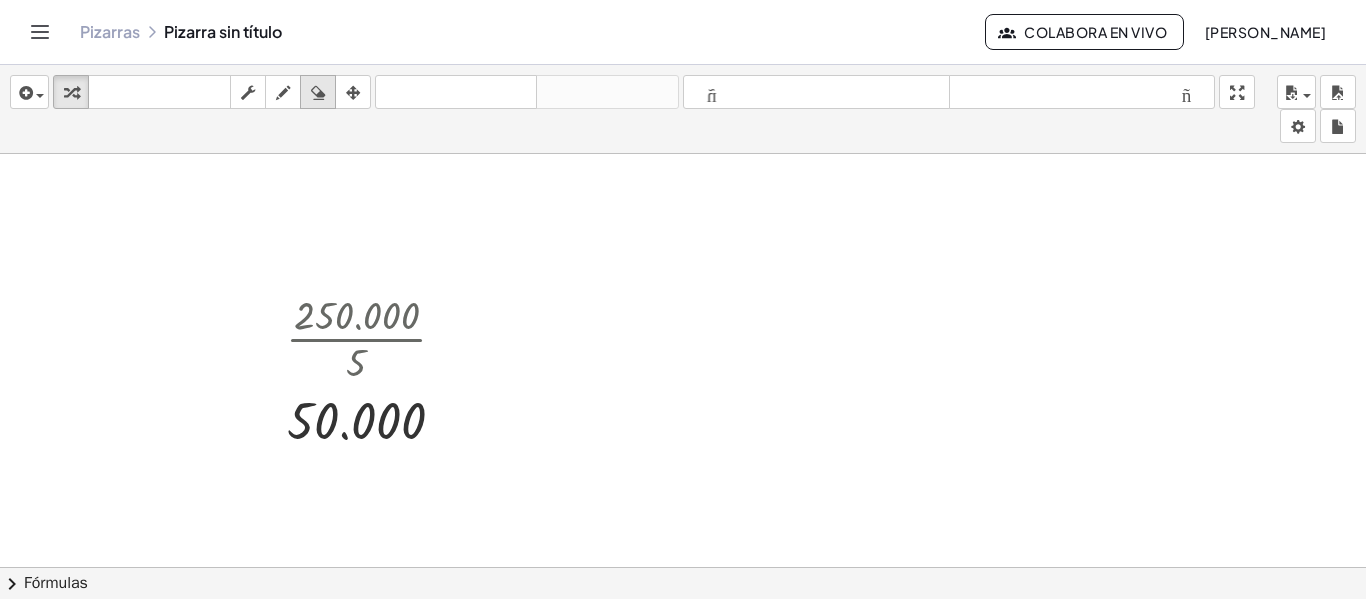 click at bounding box center (318, 93) 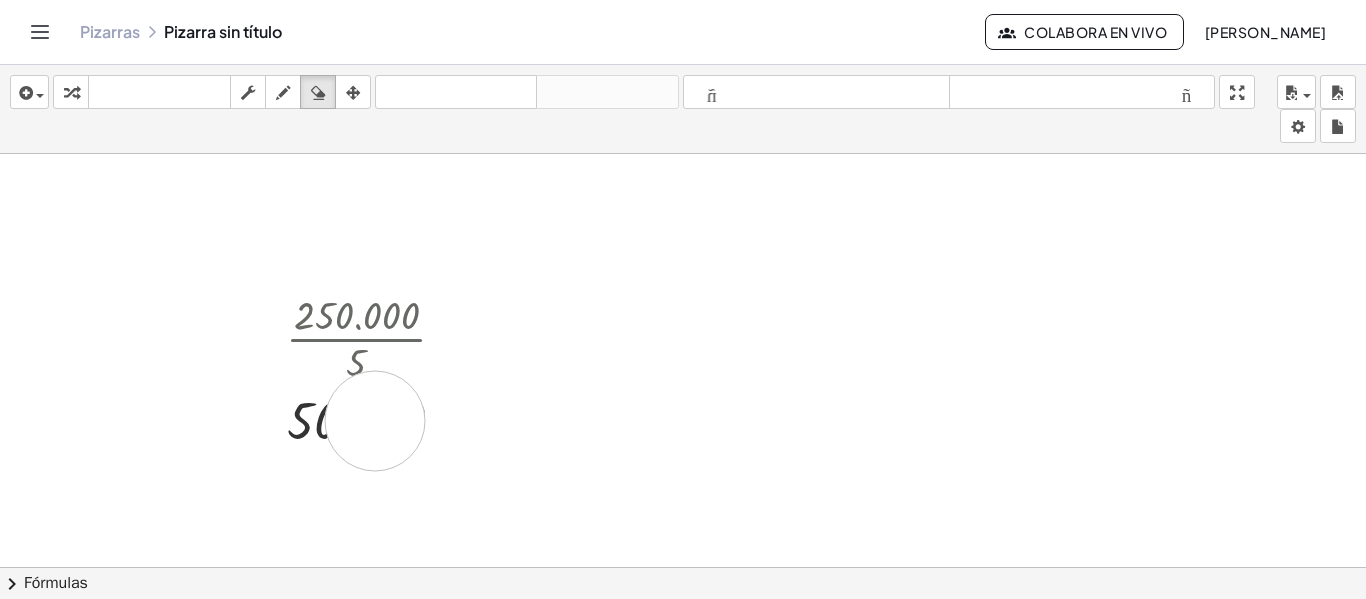 click at bounding box center [683, 646] 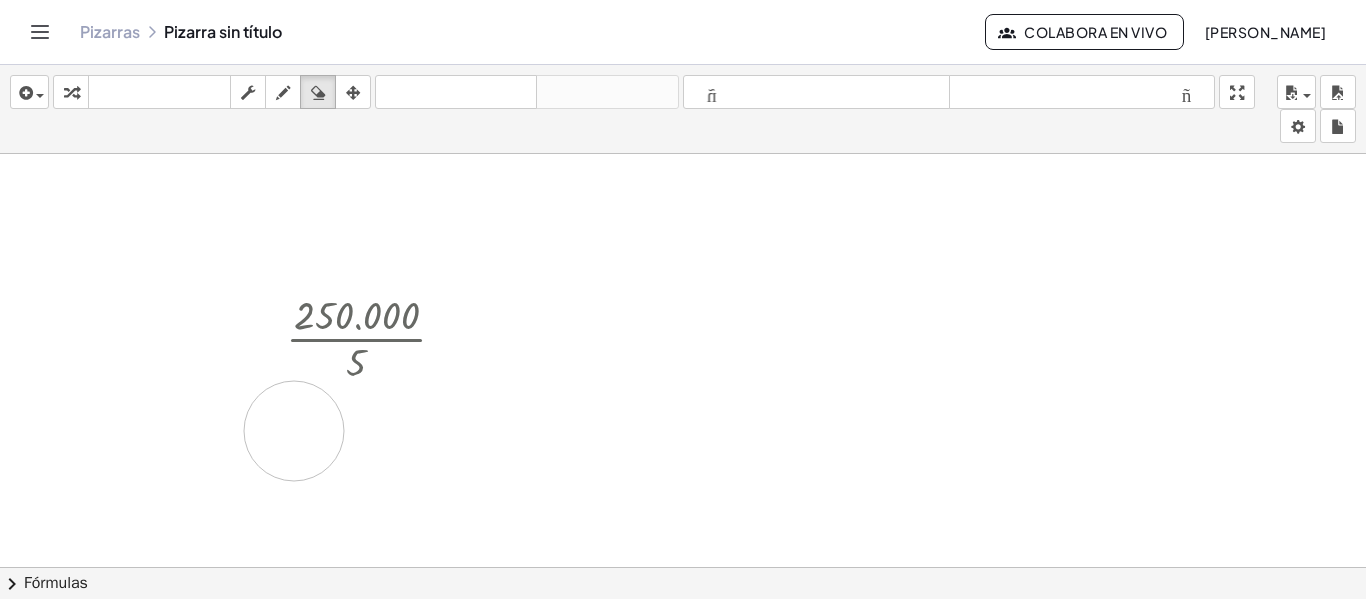 drag, startPoint x: 375, startPoint y: 421, endPoint x: 294, endPoint y: 431, distance: 81.61495 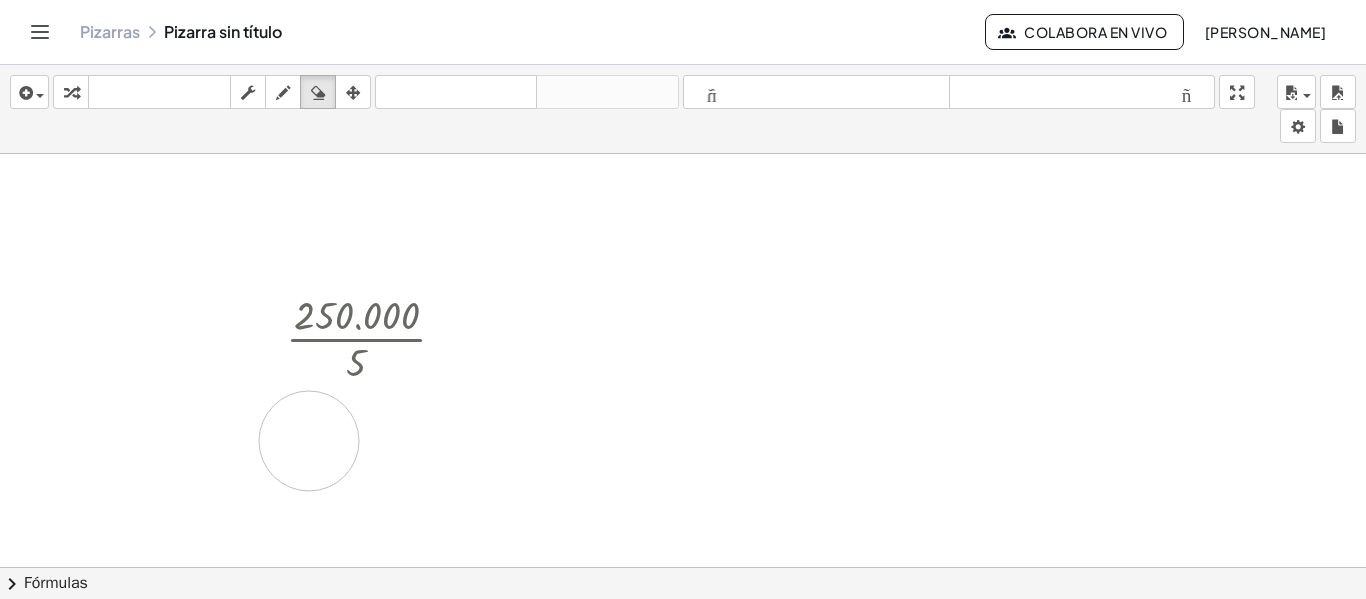 drag, startPoint x: 430, startPoint y: 444, endPoint x: 308, endPoint y: 441, distance: 122.03688 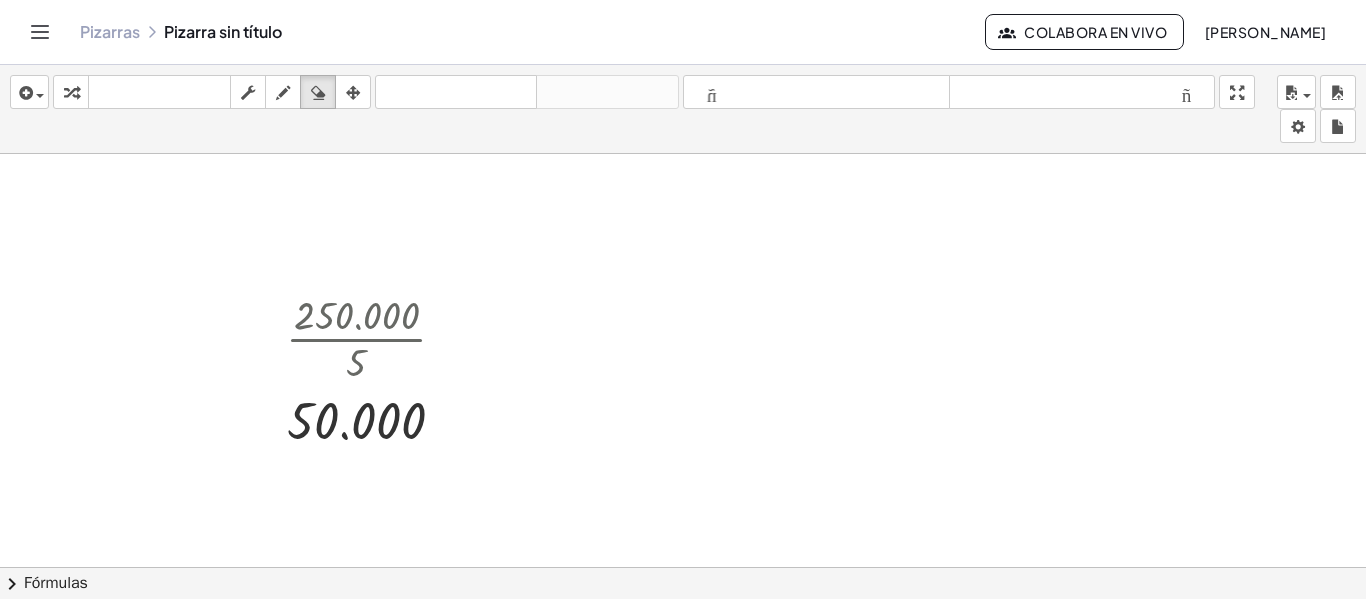 click at bounding box center [683, 646] 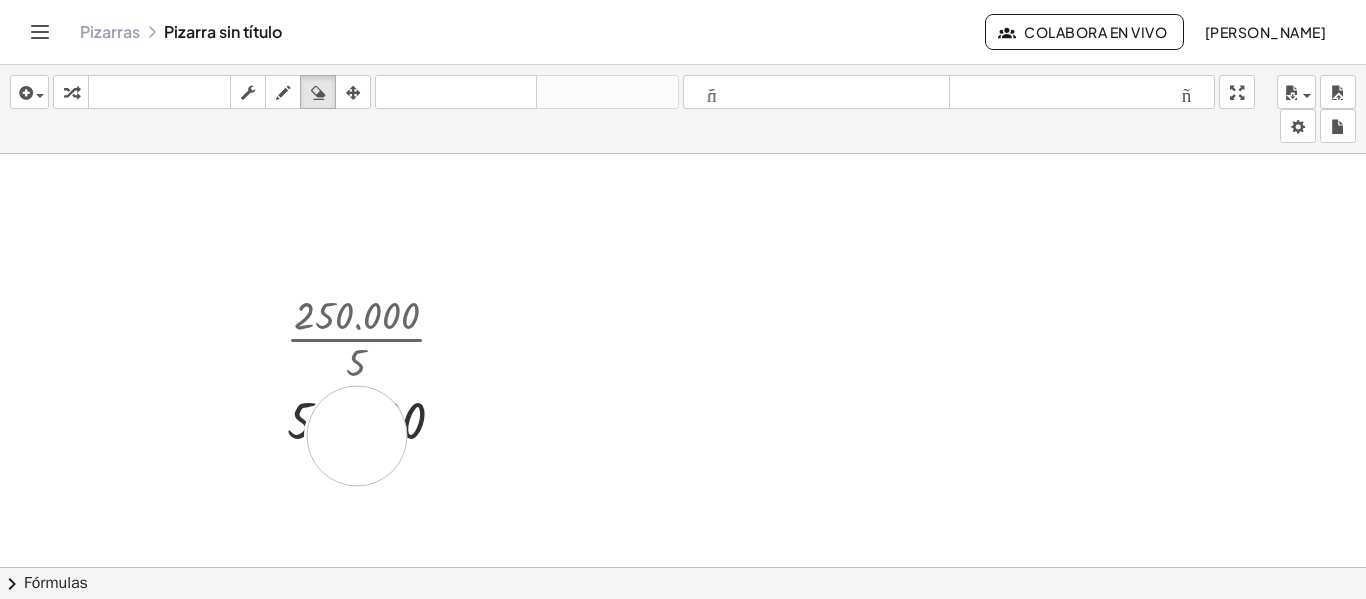 drag, startPoint x: 357, startPoint y: 436, endPoint x: 377, endPoint y: 425, distance: 22.825424 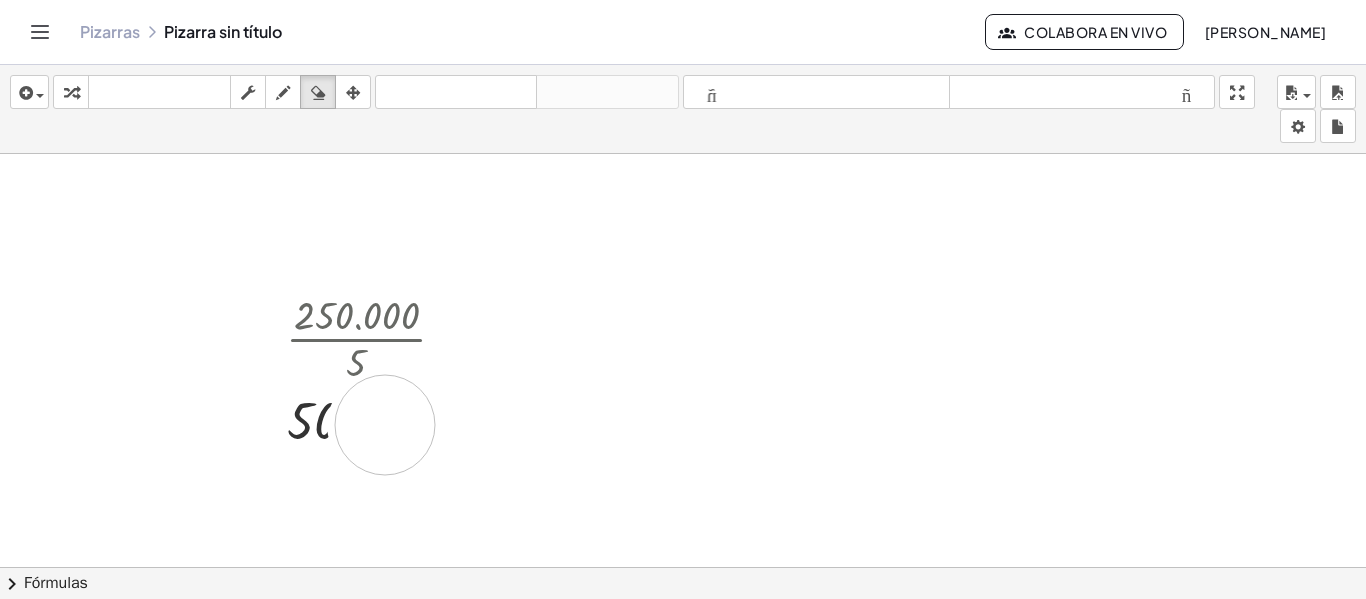 drag, startPoint x: 377, startPoint y: 425, endPoint x: 407, endPoint y: 425, distance: 30 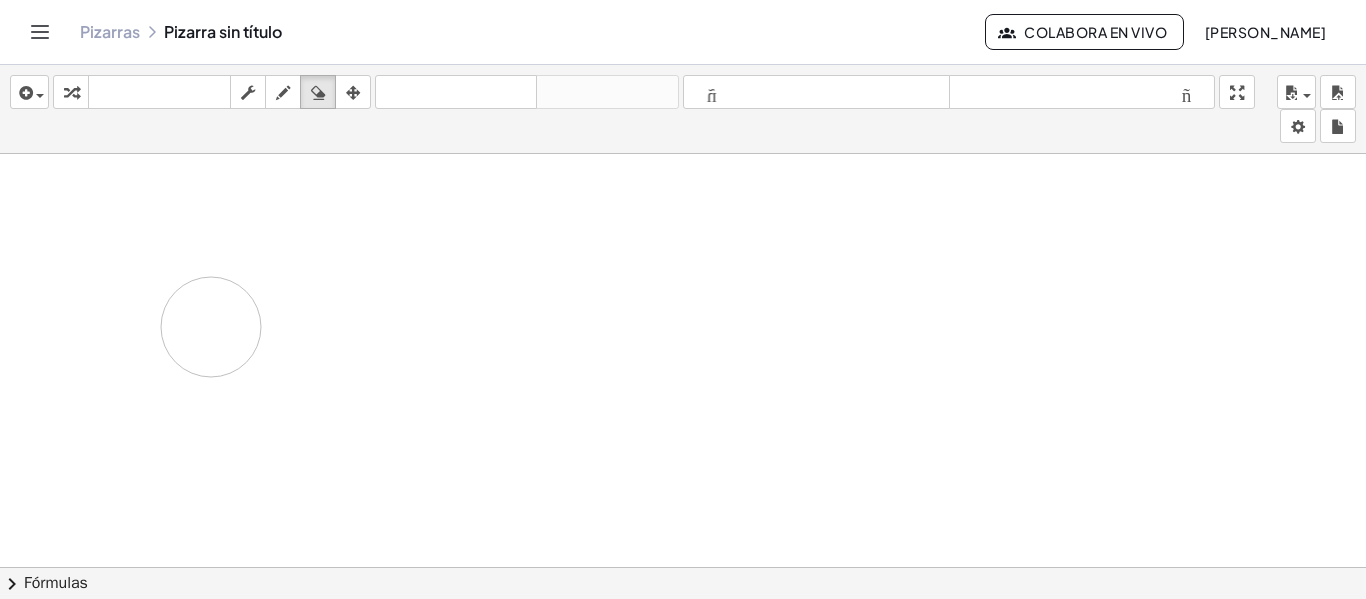drag, startPoint x: 407, startPoint y: 425, endPoint x: 223, endPoint y: 331, distance: 206.62042 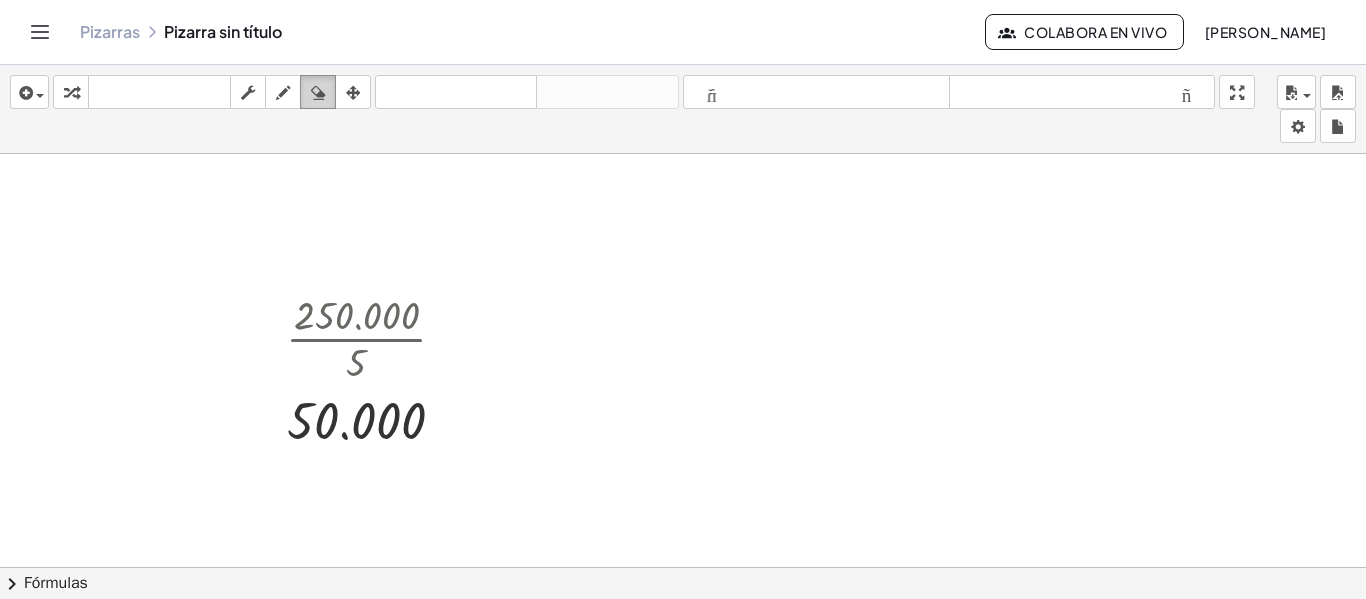 click at bounding box center [318, 93] 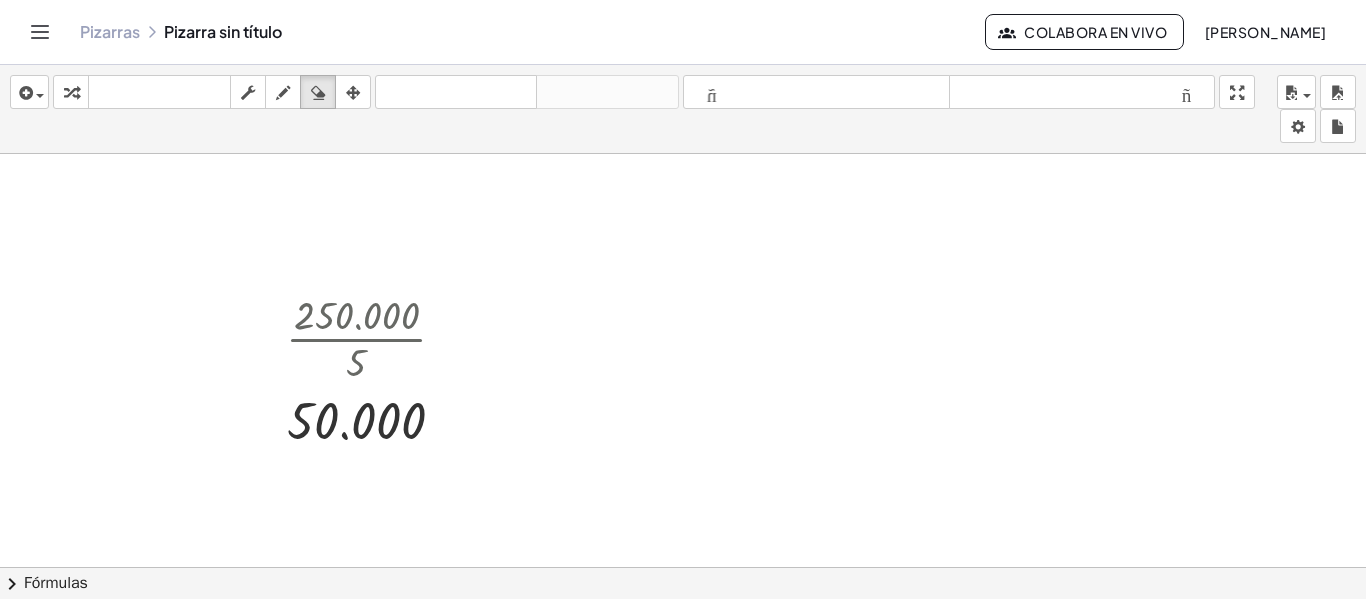 click at bounding box center (683, 646) 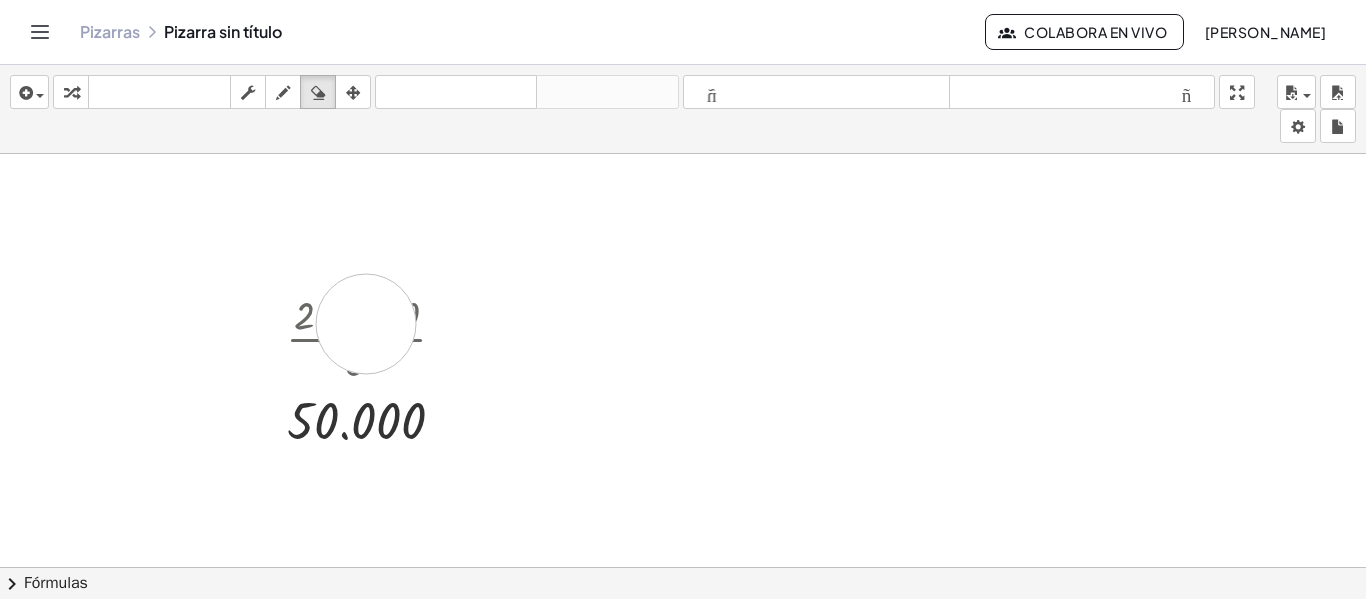 click at bounding box center (683, 646) 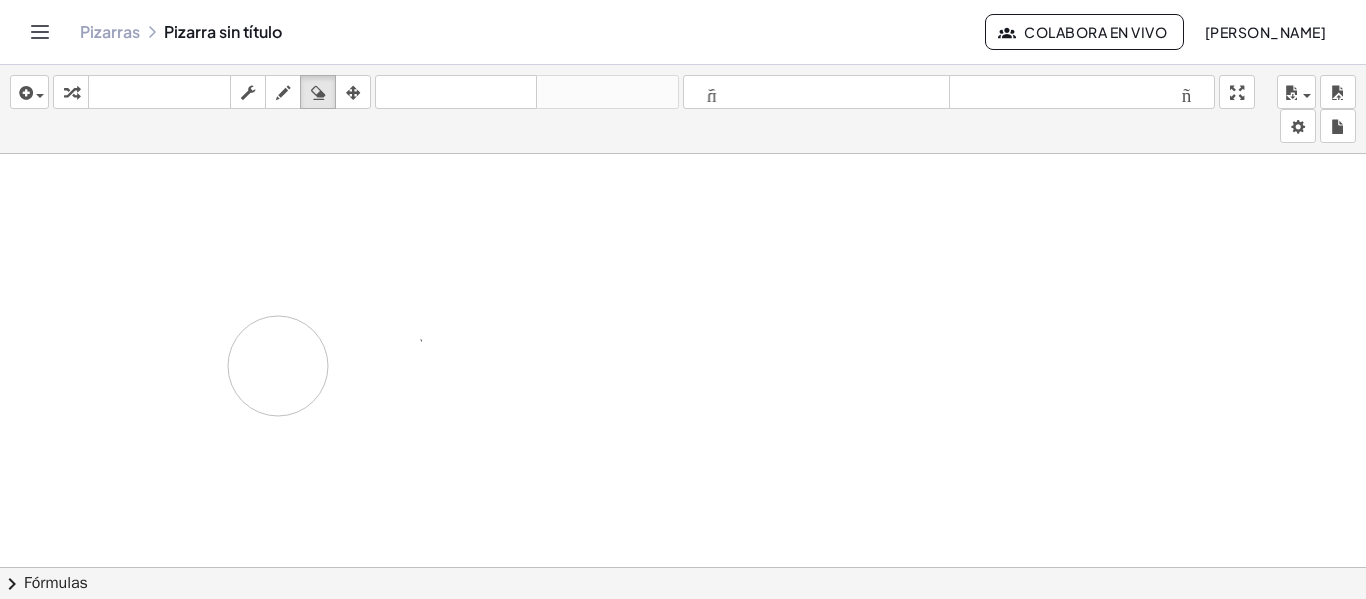 drag, startPoint x: 395, startPoint y: 453, endPoint x: 273, endPoint y: 364, distance: 151.01324 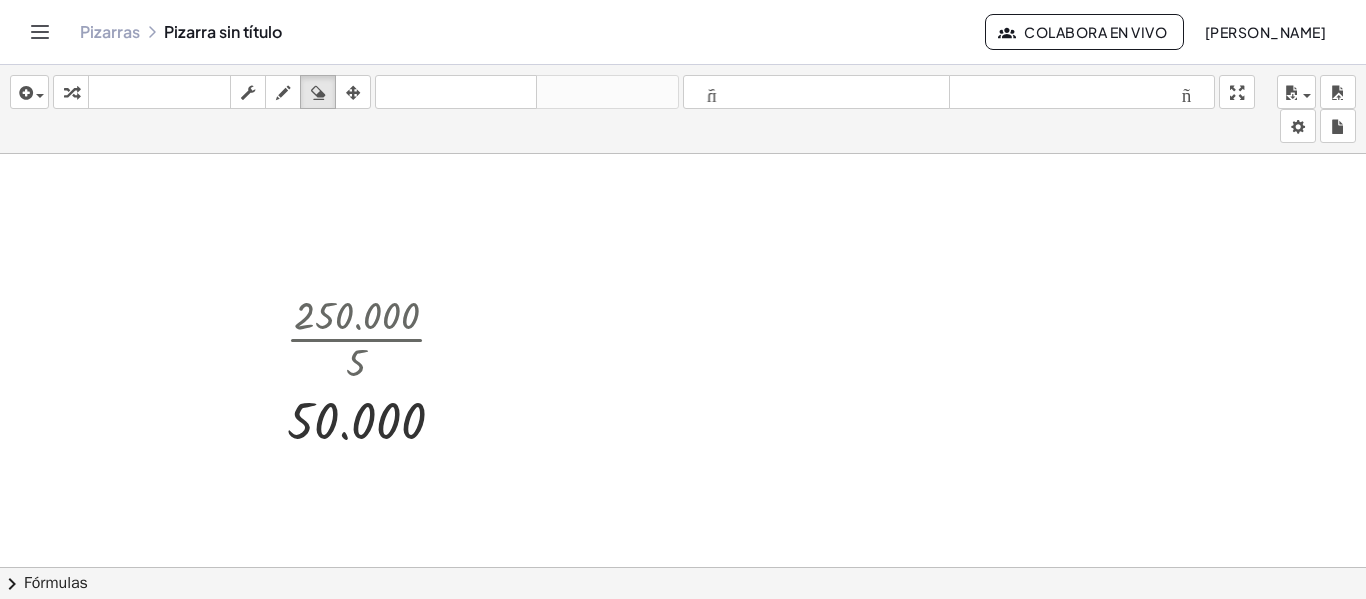 drag, startPoint x: 275, startPoint y: 383, endPoint x: 269, endPoint y: 277, distance: 106.16968 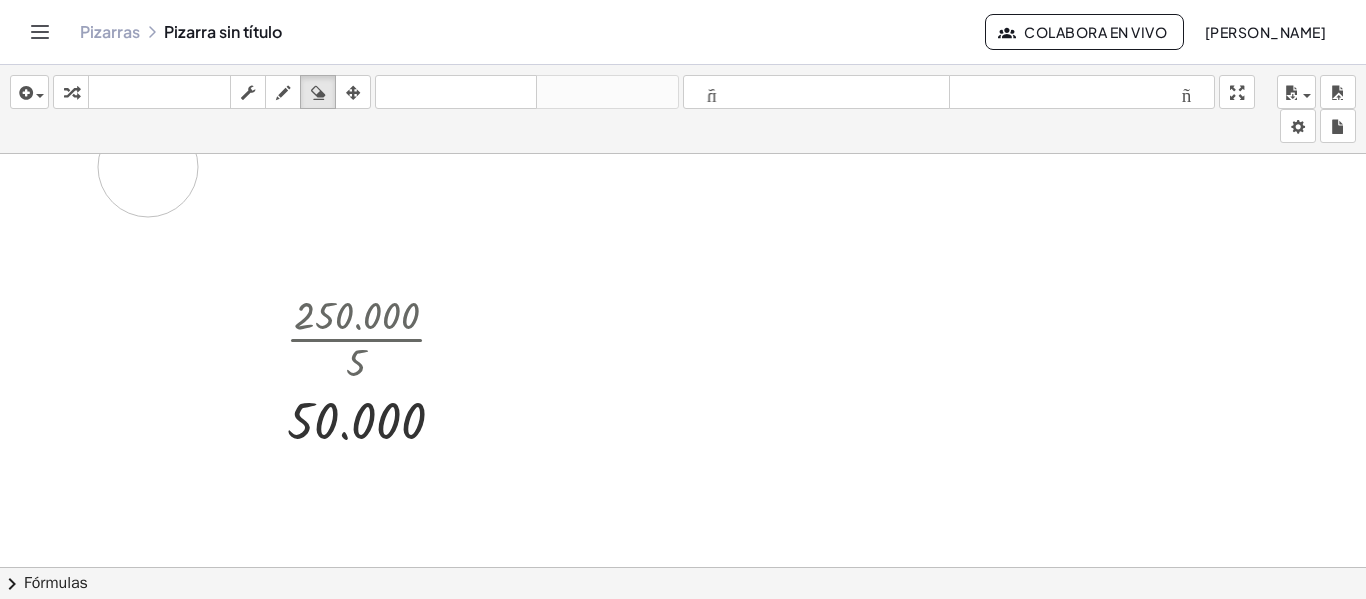 drag, startPoint x: 148, startPoint y: 167, endPoint x: 83, endPoint y: 181, distance: 66.4906 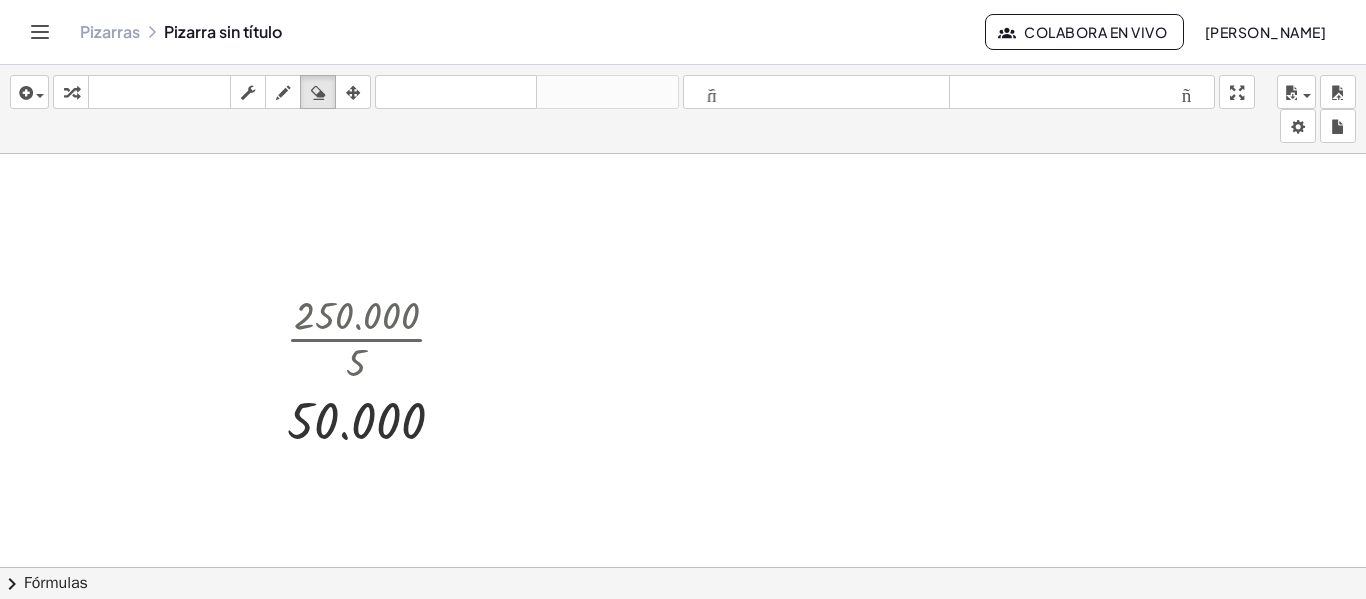 click at bounding box center [683, 646] 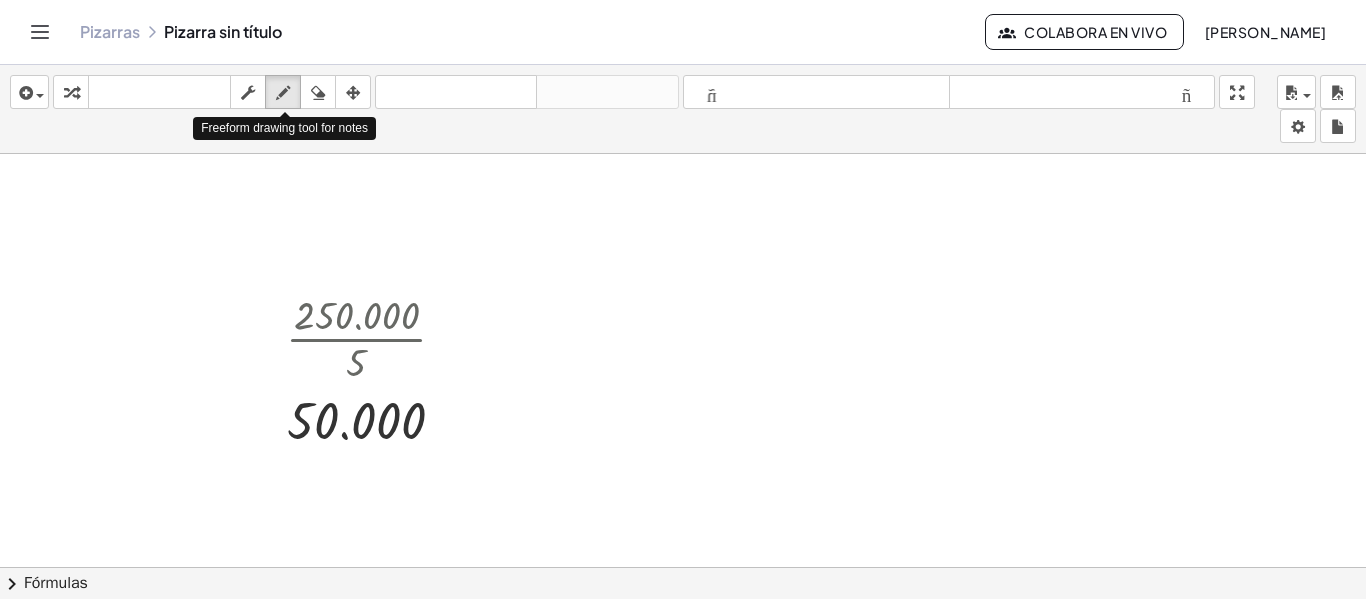 click at bounding box center (683, 646) 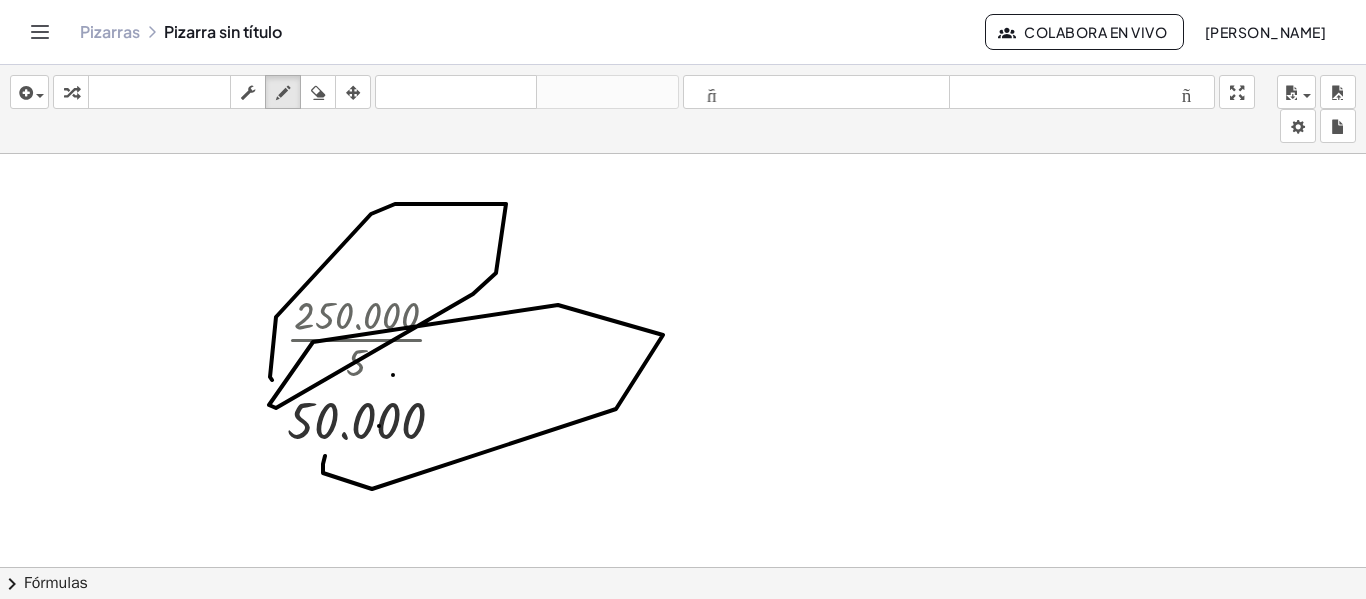 drag, startPoint x: 325, startPoint y: 456, endPoint x: 272, endPoint y: 380, distance: 92.65527 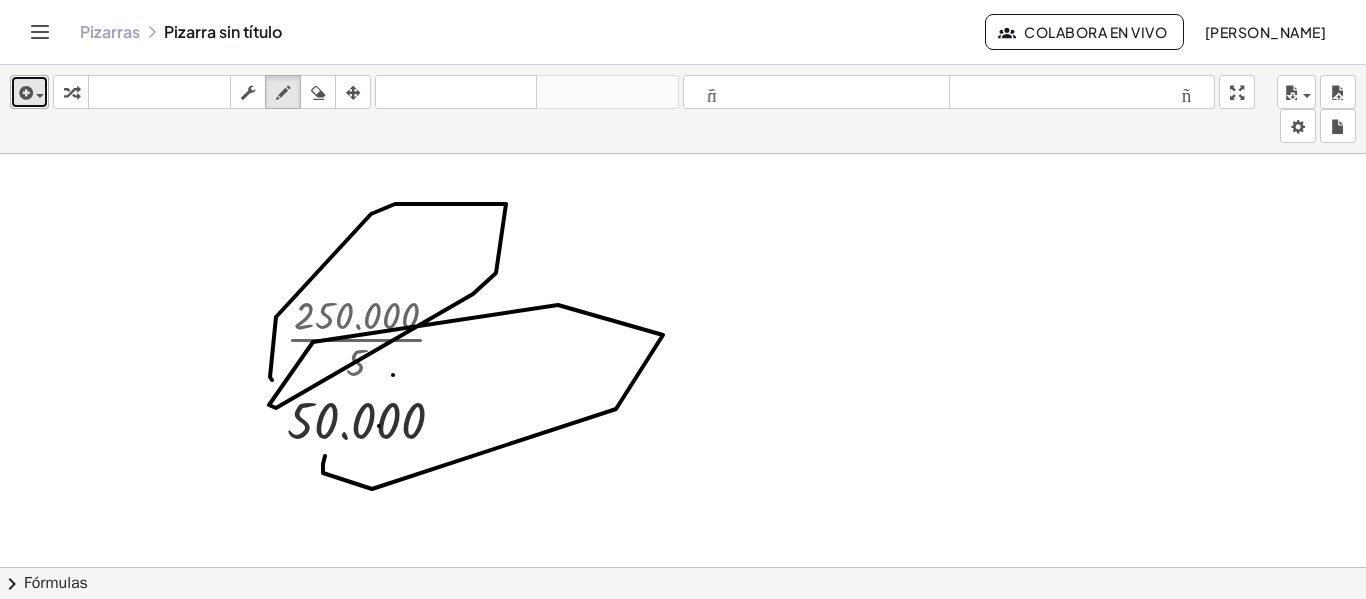 click at bounding box center (24, 93) 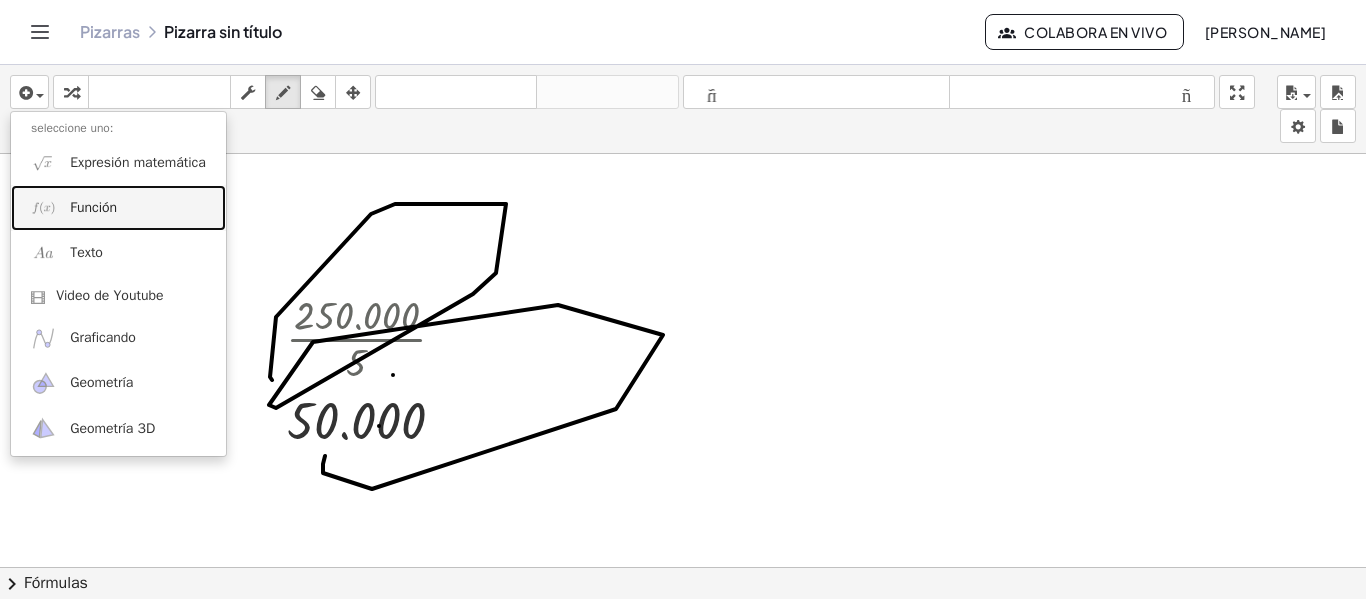 click on "Función" at bounding box center [118, 207] 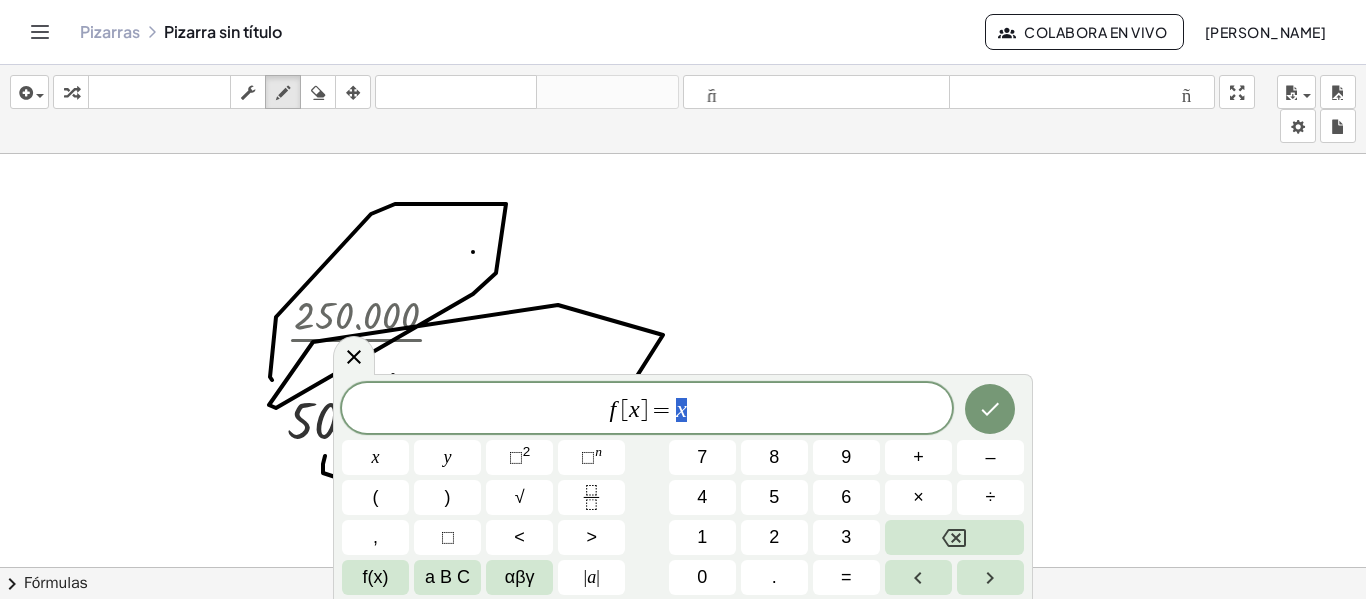 click at bounding box center (683, 646) 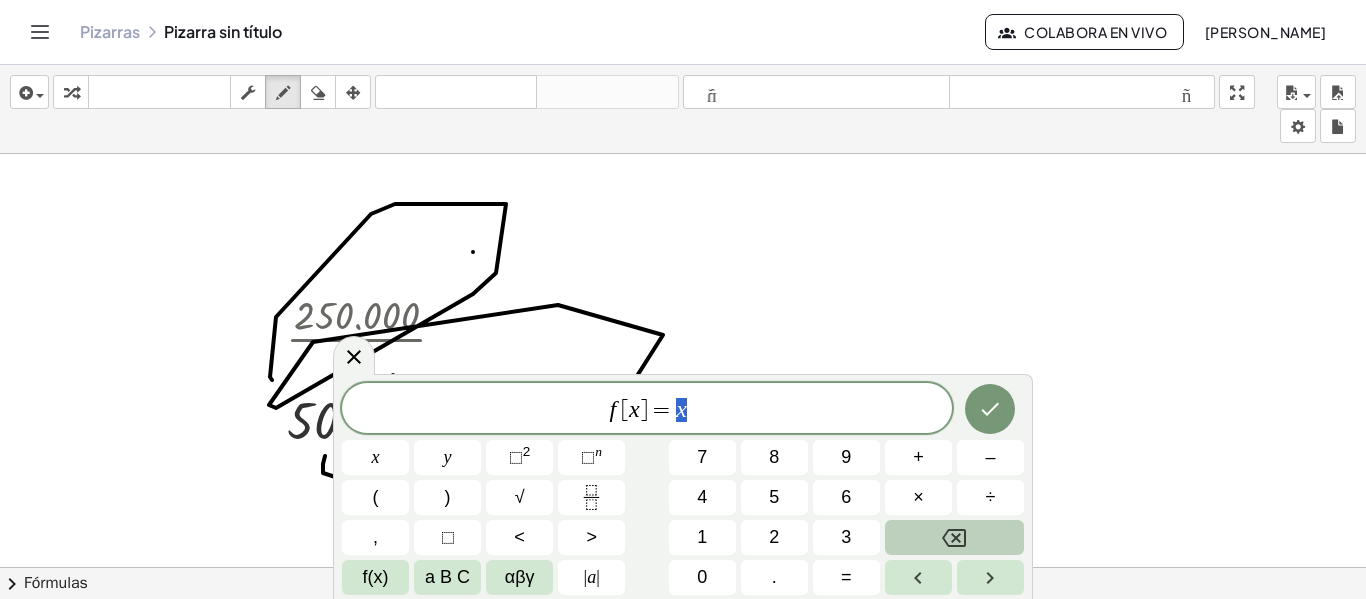 click at bounding box center [954, 537] 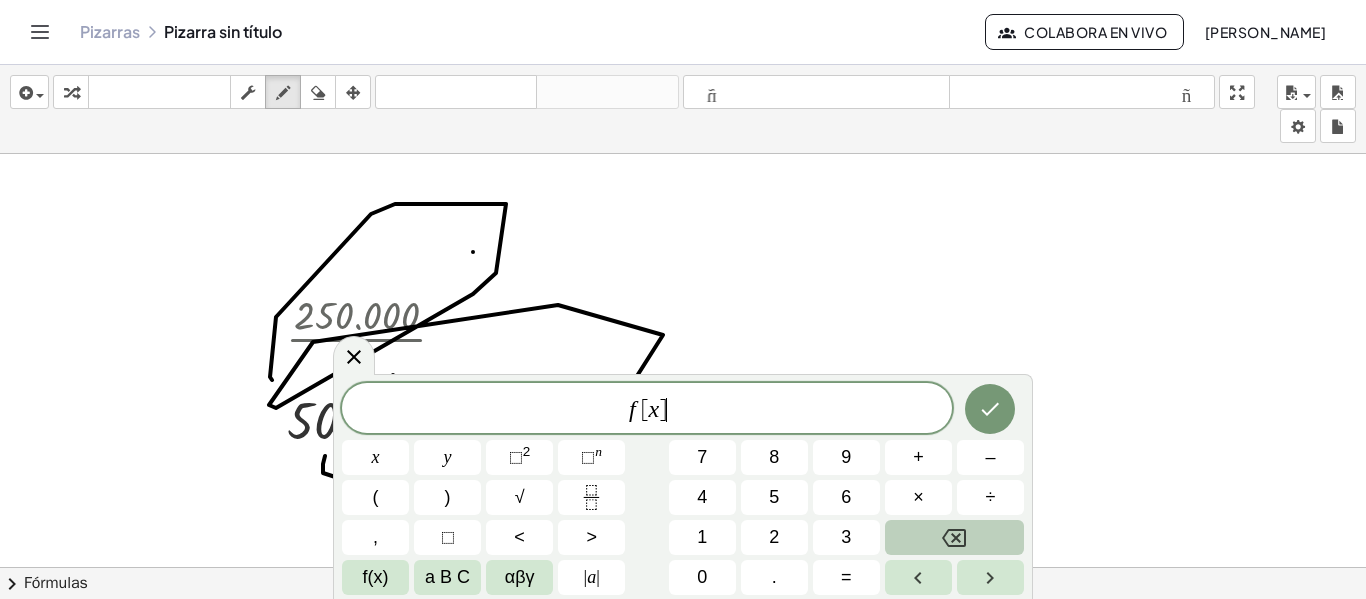 click at bounding box center (954, 537) 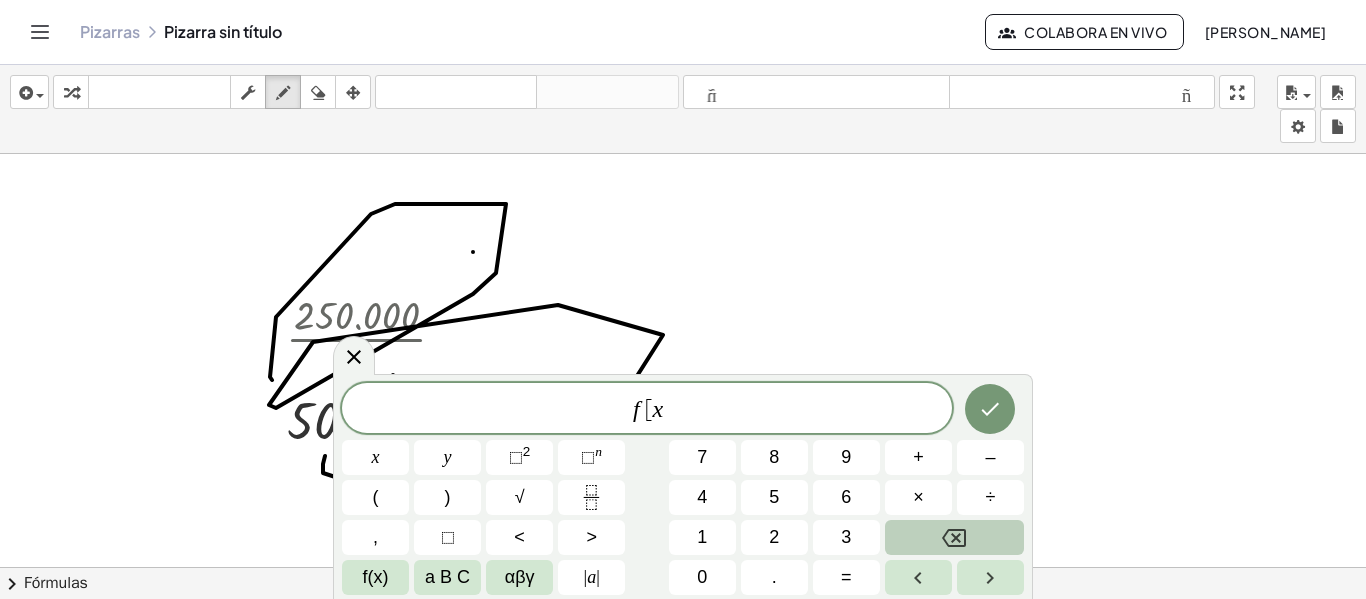 click at bounding box center (954, 537) 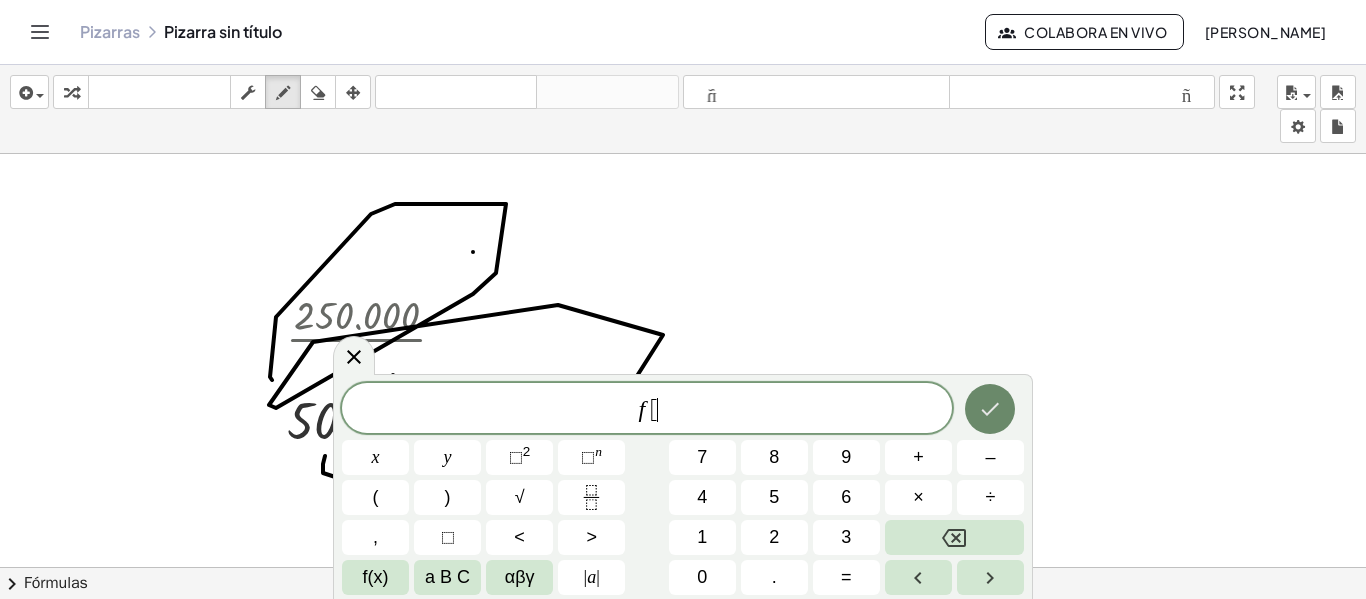 click 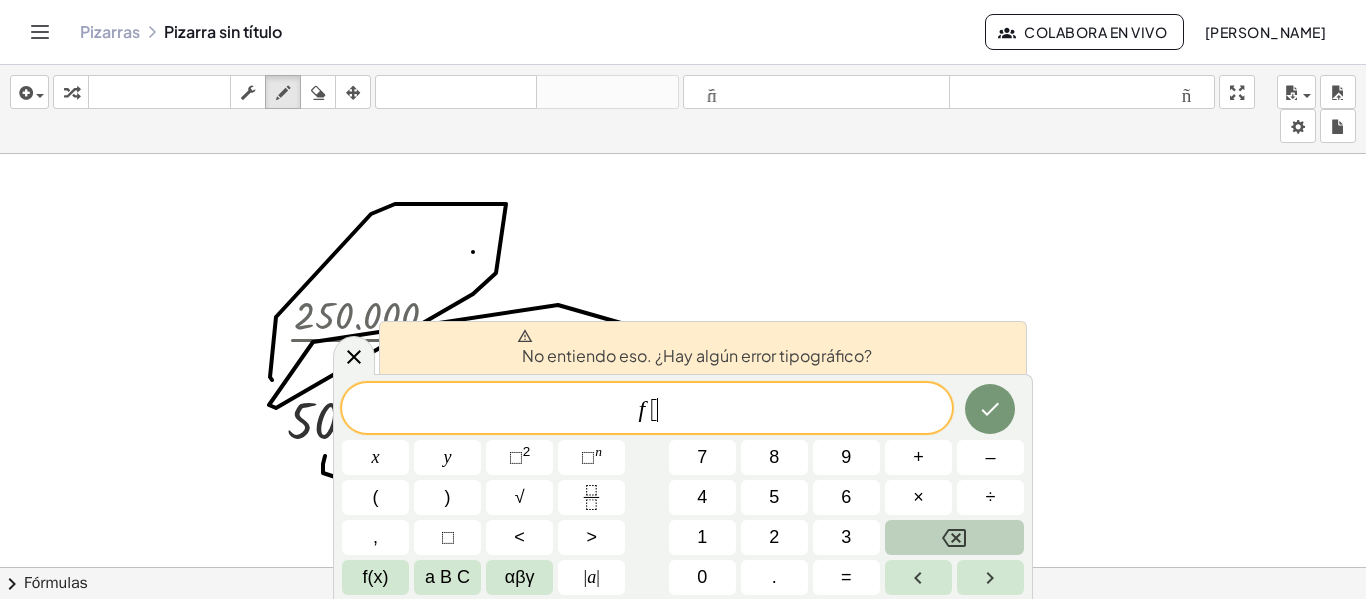 click at bounding box center (954, 537) 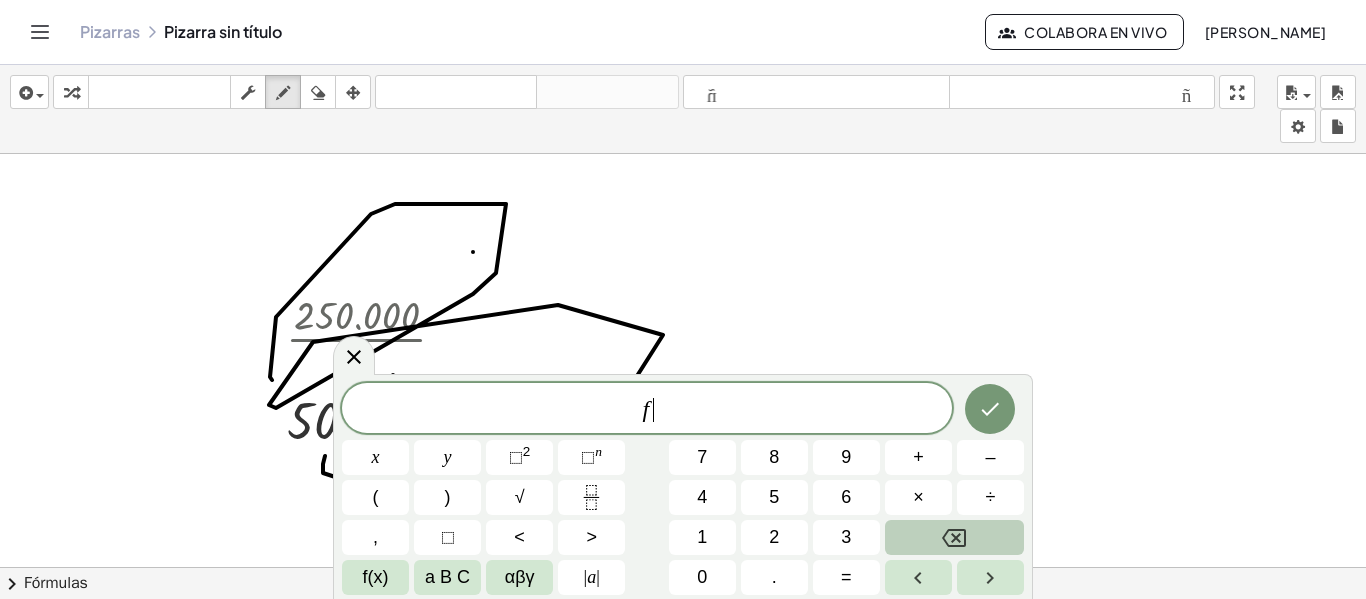 click at bounding box center (954, 537) 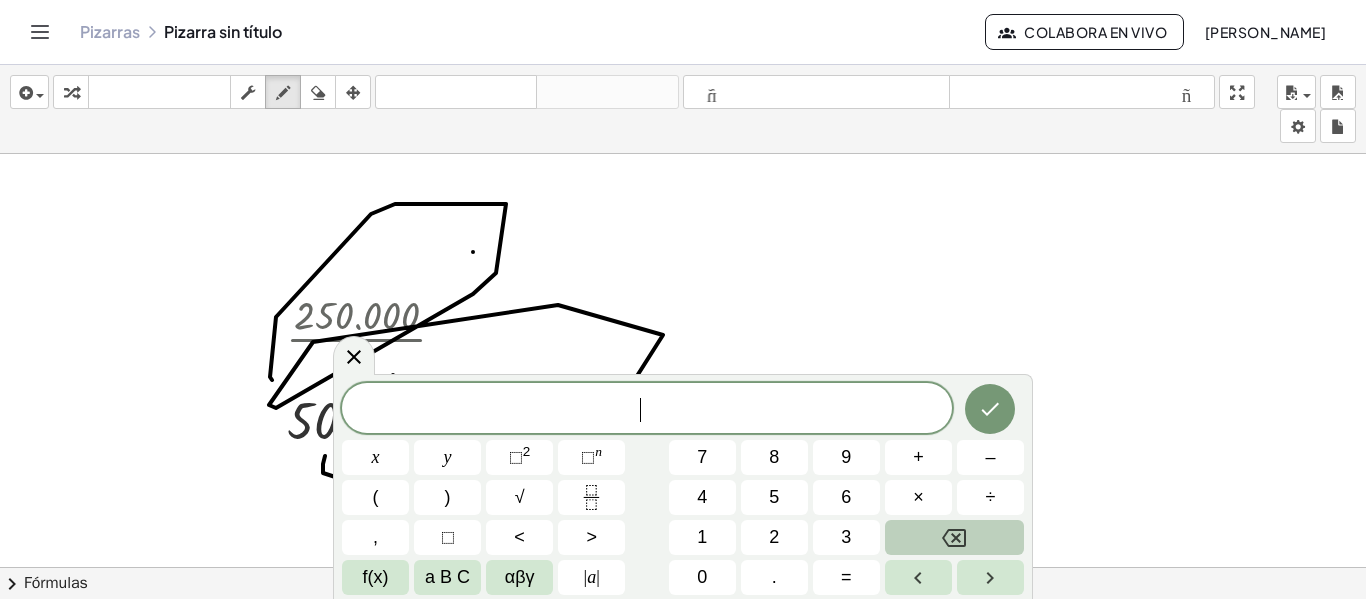 click at bounding box center [954, 537] 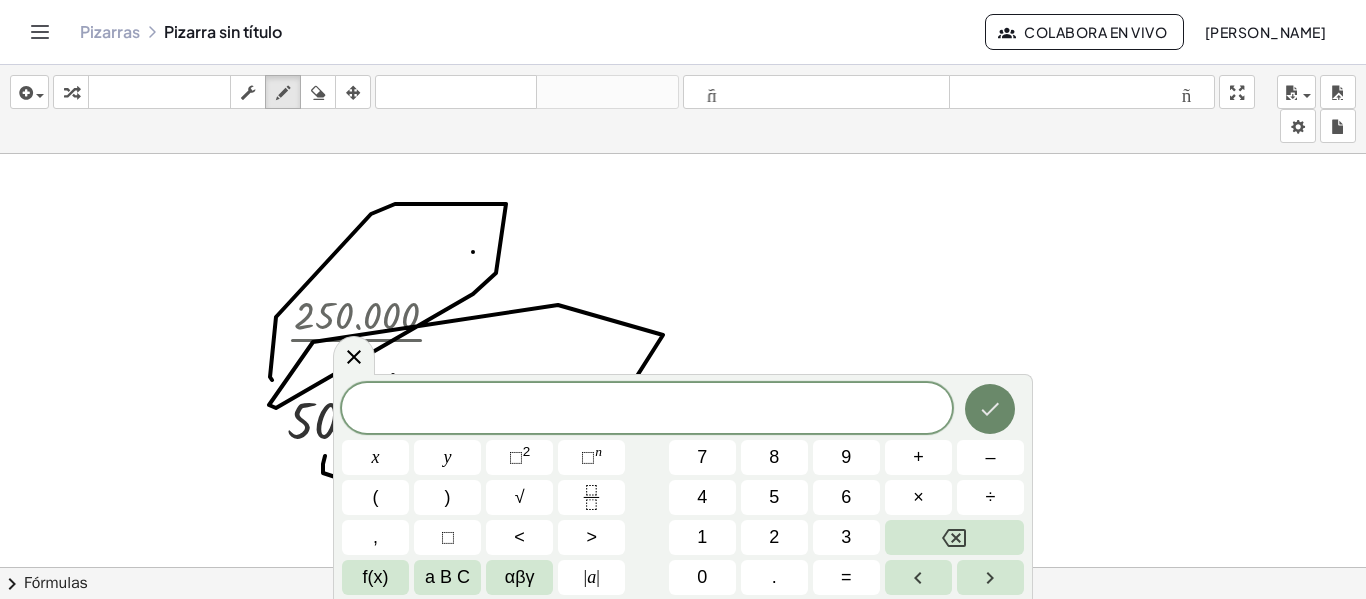 click at bounding box center [990, 409] 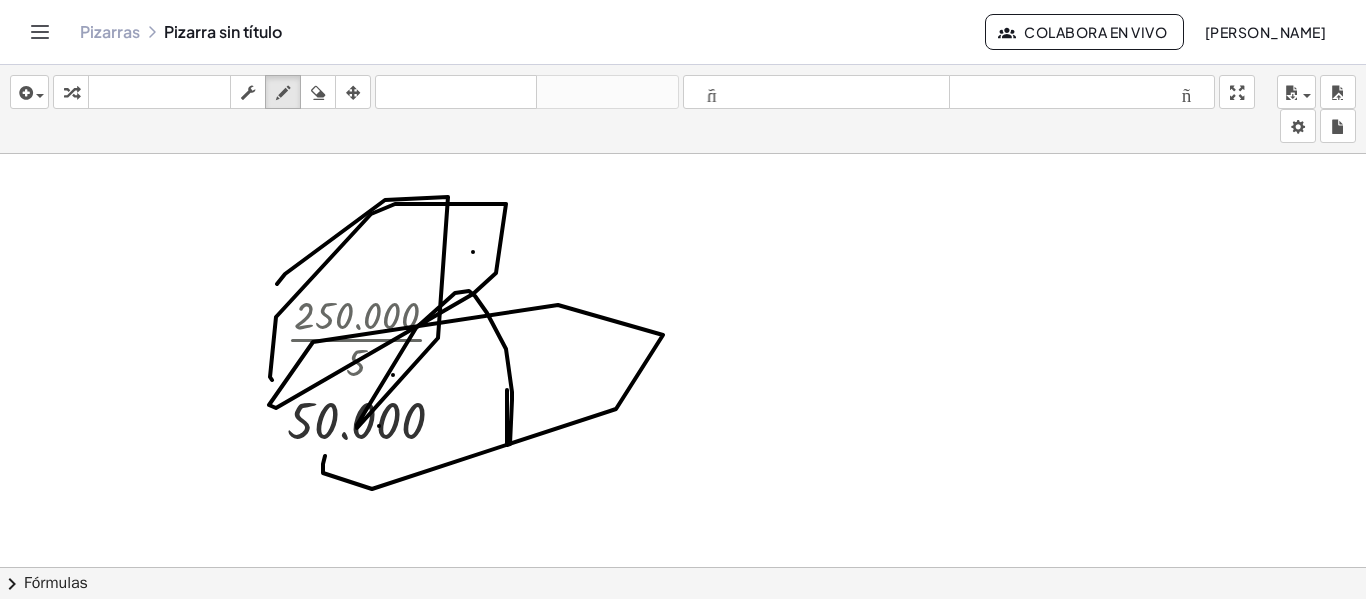 drag, startPoint x: 507, startPoint y: 390, endPoint x: 251, endPoint y: 304, distance: 270.05927 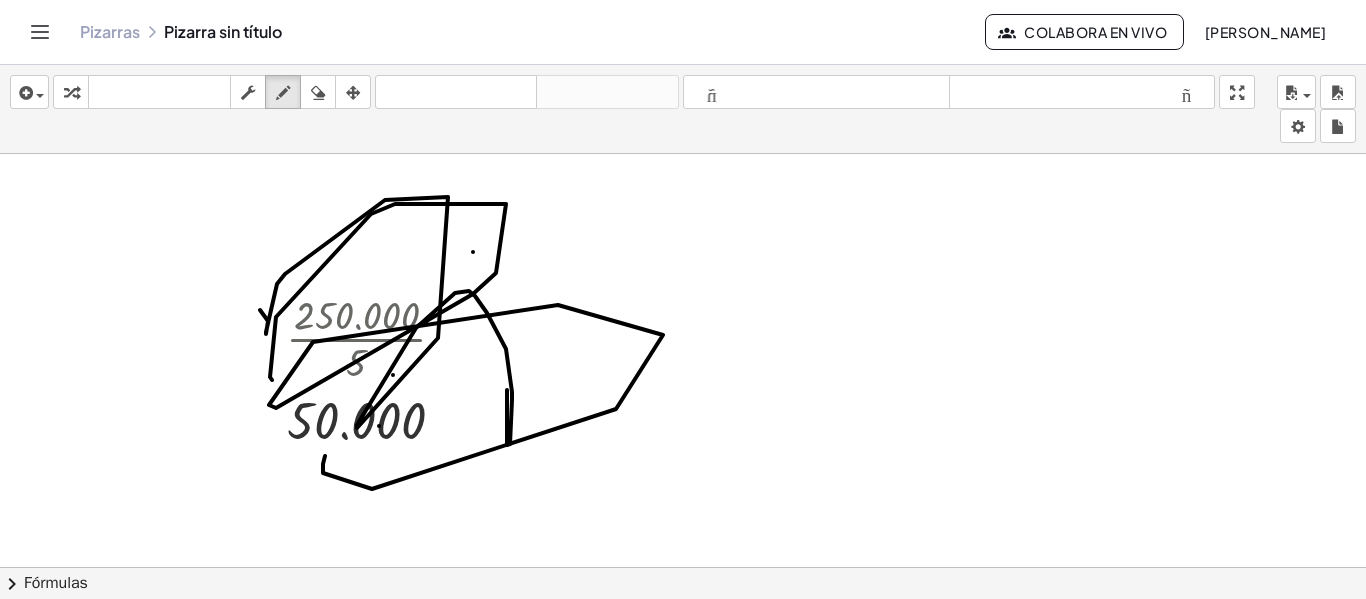 click 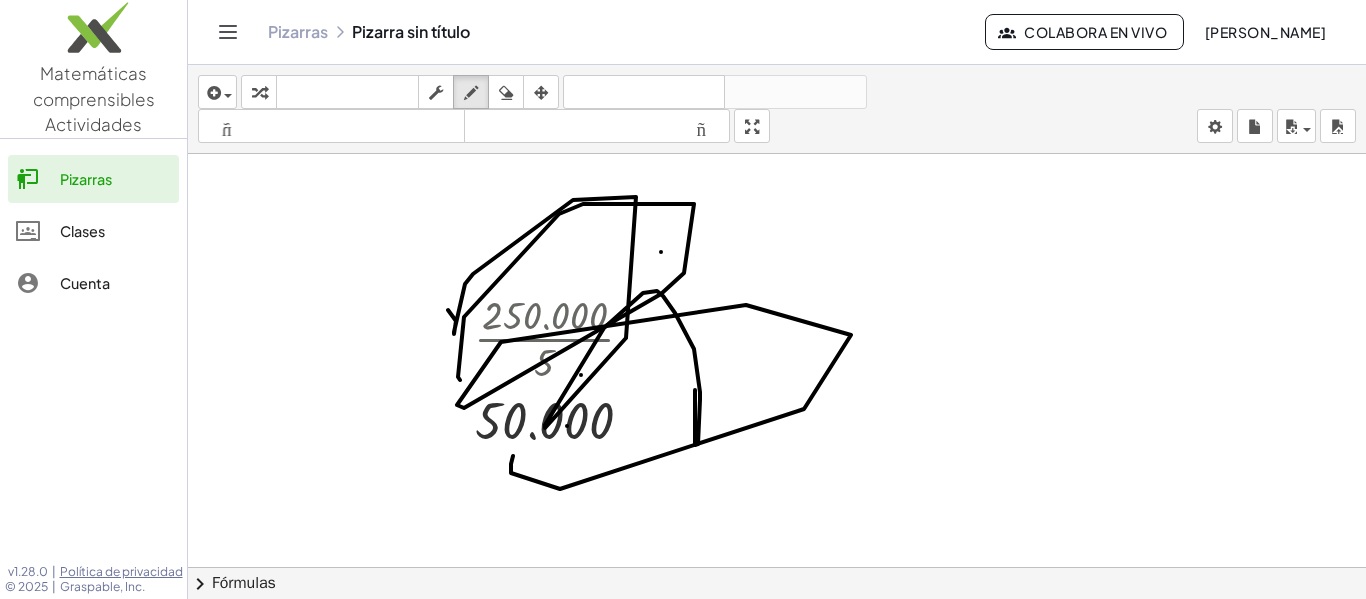 click at bounding box center (777, 646) 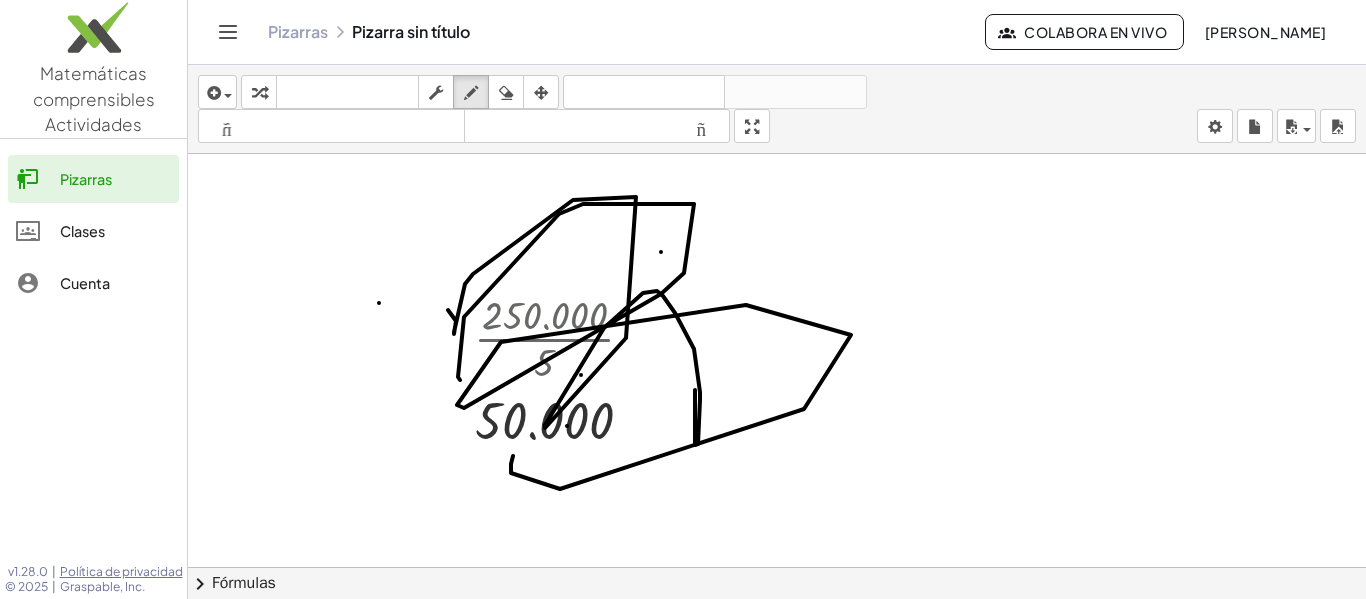 click at bounding box center (777, 646) 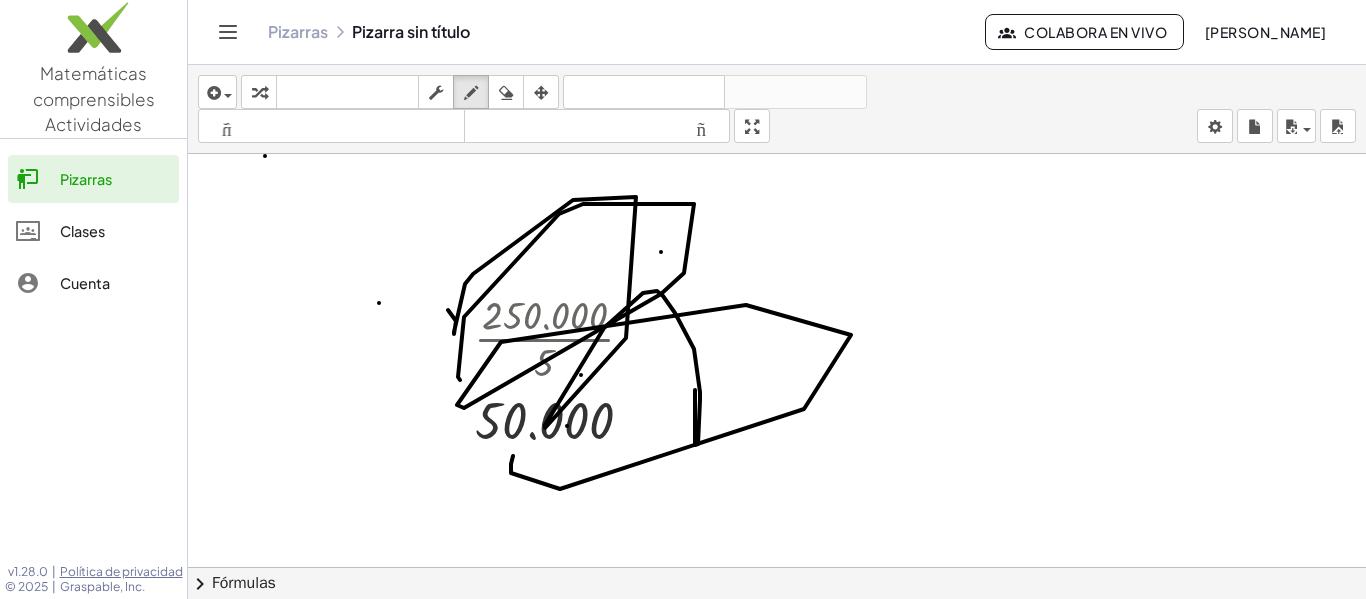 click 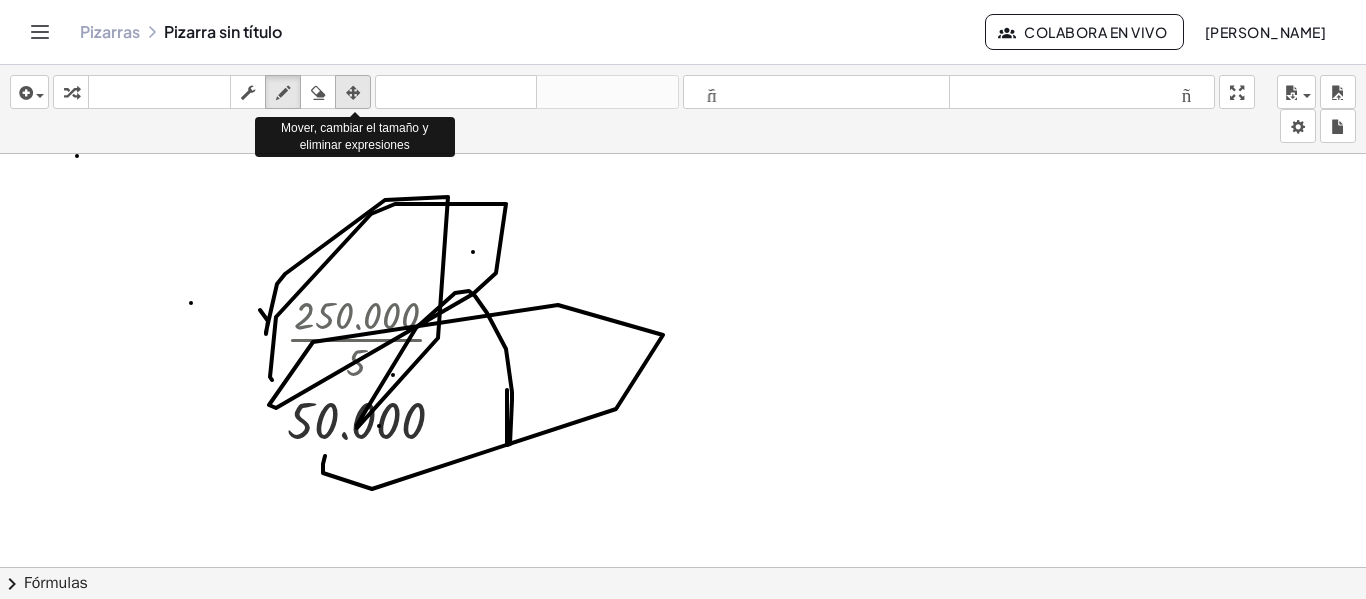 click at bounding box center (353, 93) 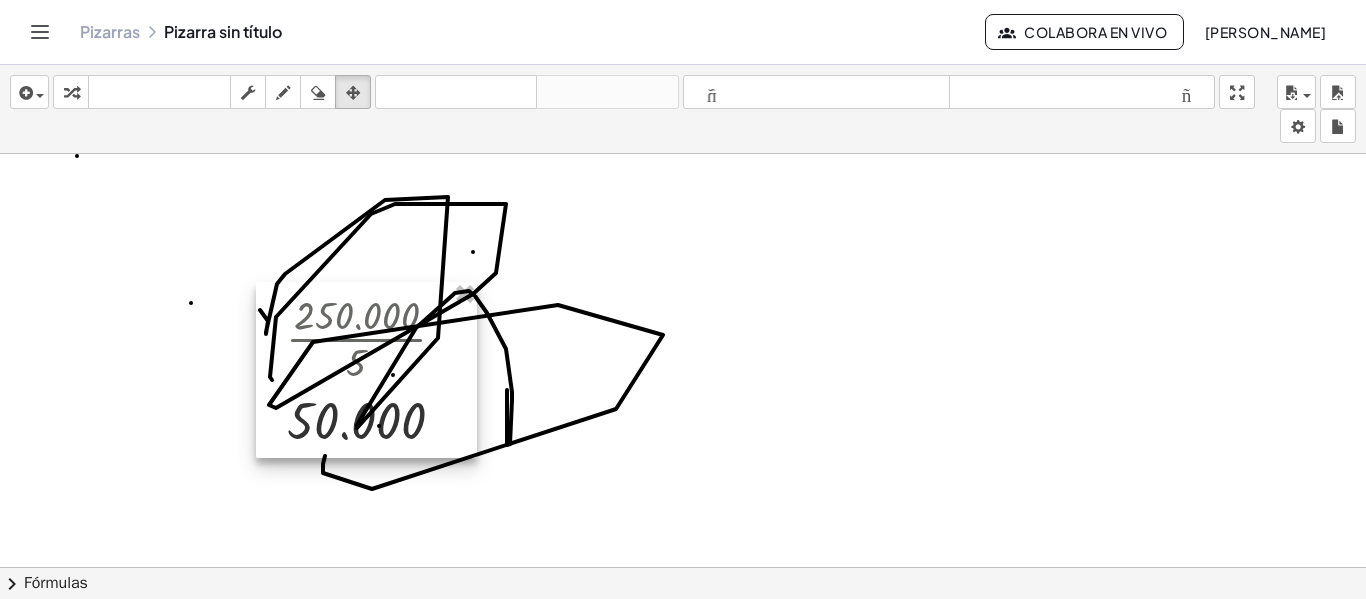 drag, startPoint x: 351, startPoint y: 256, endPoint x: 539, endPoint y: 358, distance: 213.88782 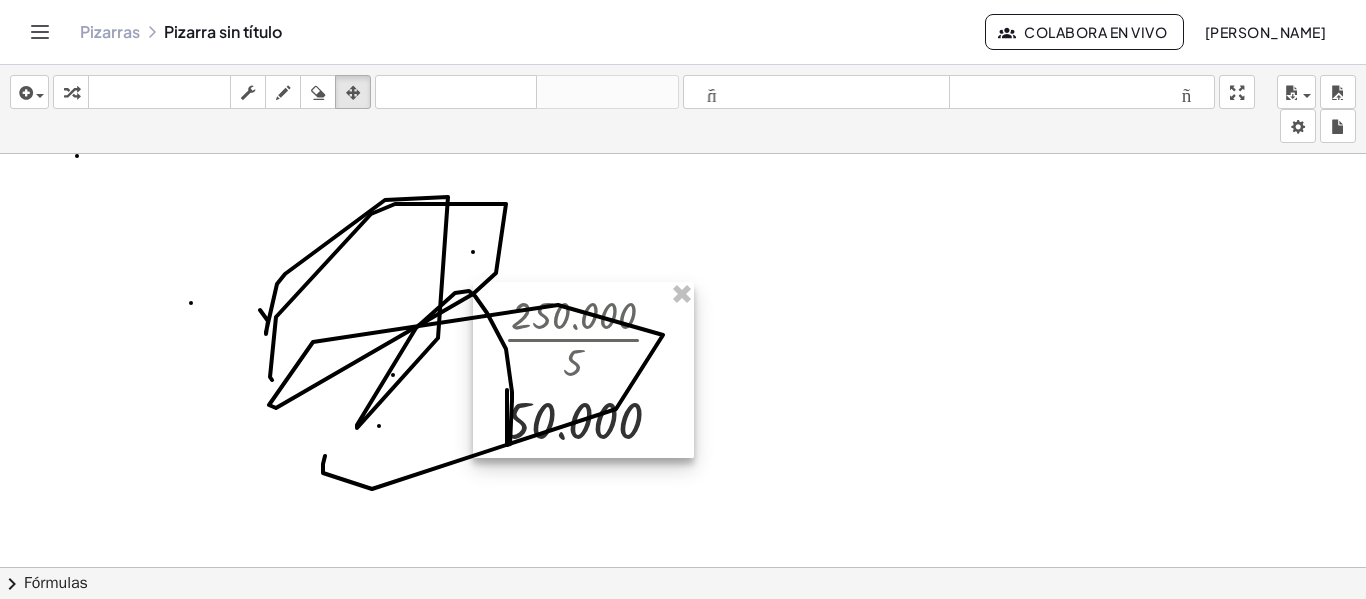 drag, startPoint x: 452, startPoint y: 396, endPoint x: 646, endPoint y: 396, distance: 194 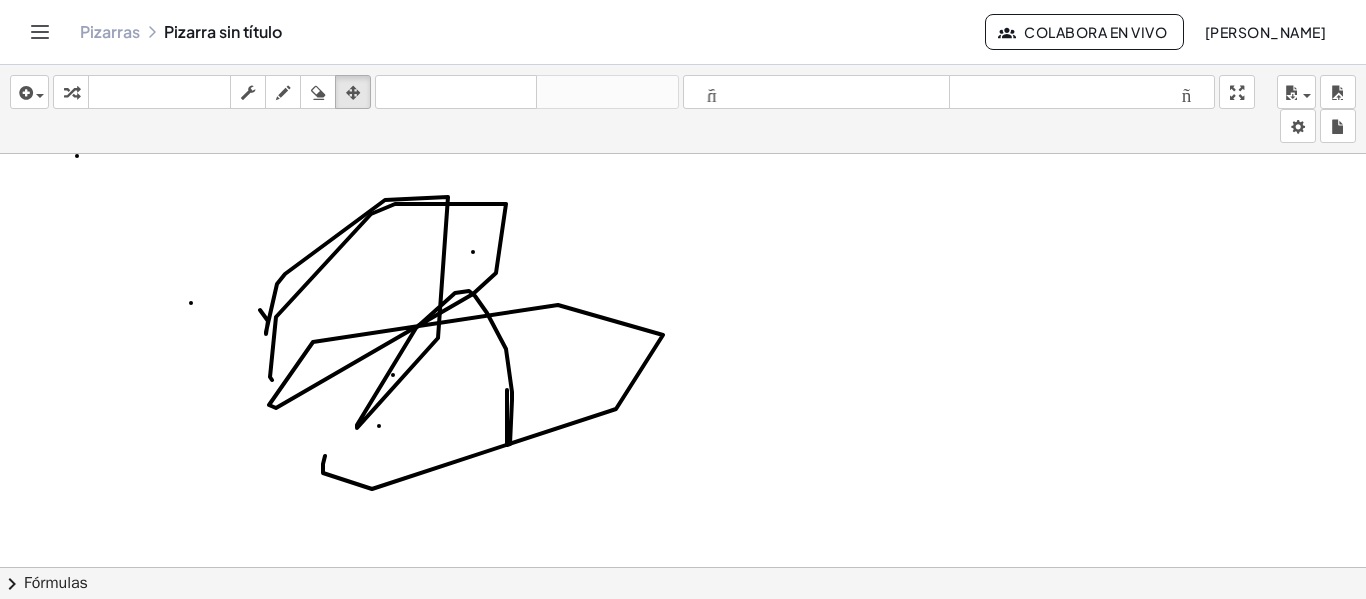 click at bounding box center (683, 646) 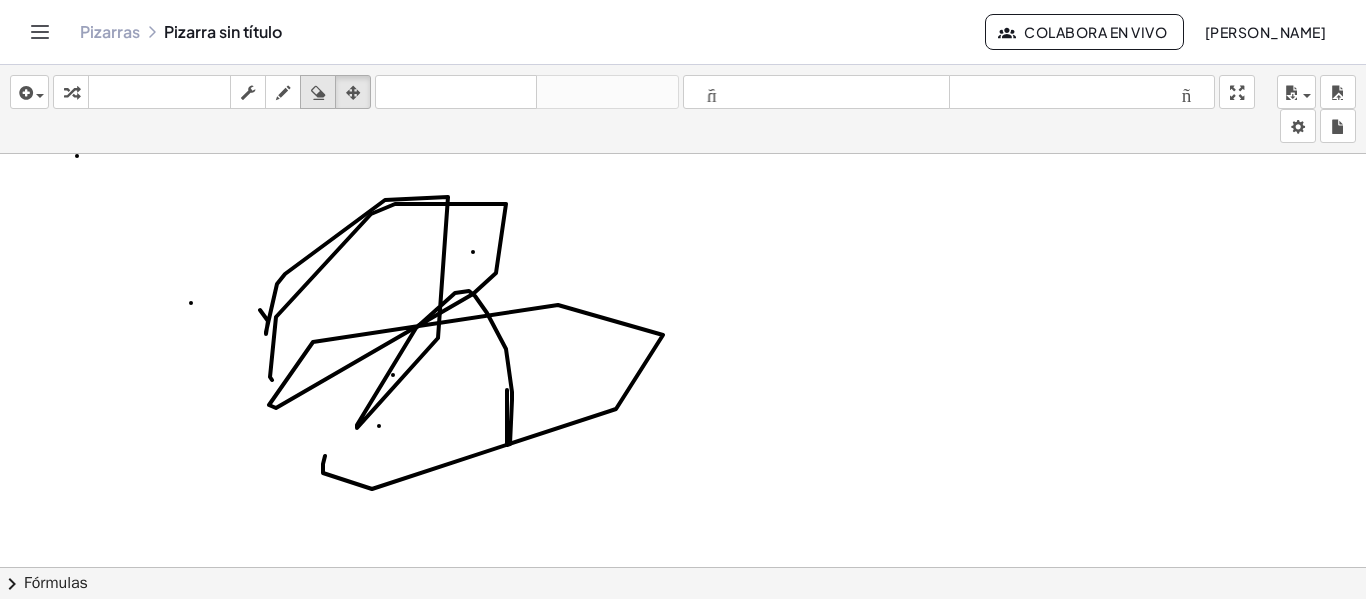 click at bounding box center [318, 93] 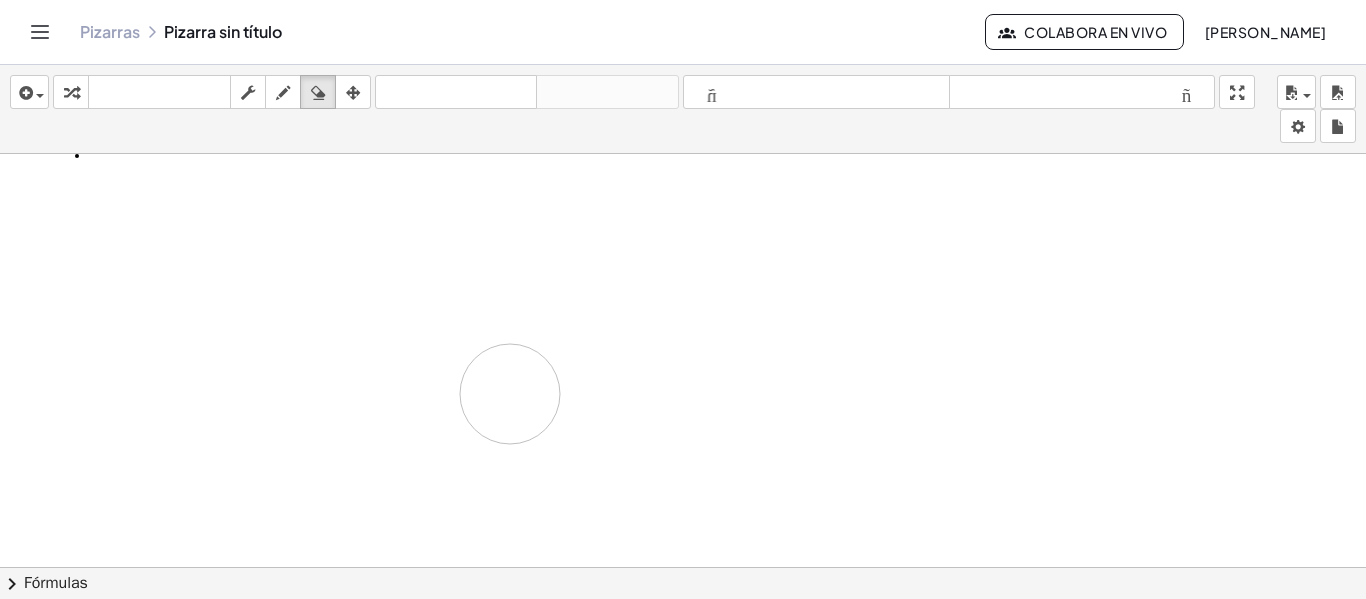 drag, startPoint x: 192, startPoint y: 301, endPoint x: 468, endPoint y: 352, distance: 280.6724 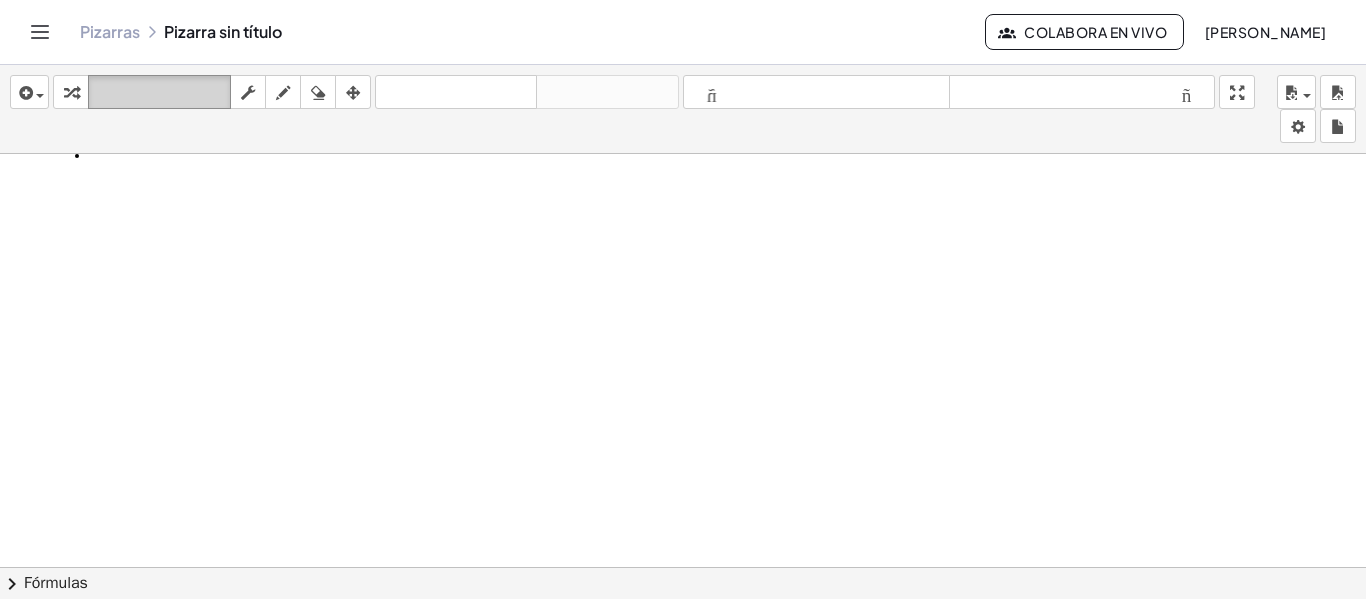 click on "teclado teclado" at bounding box center (159, 92) 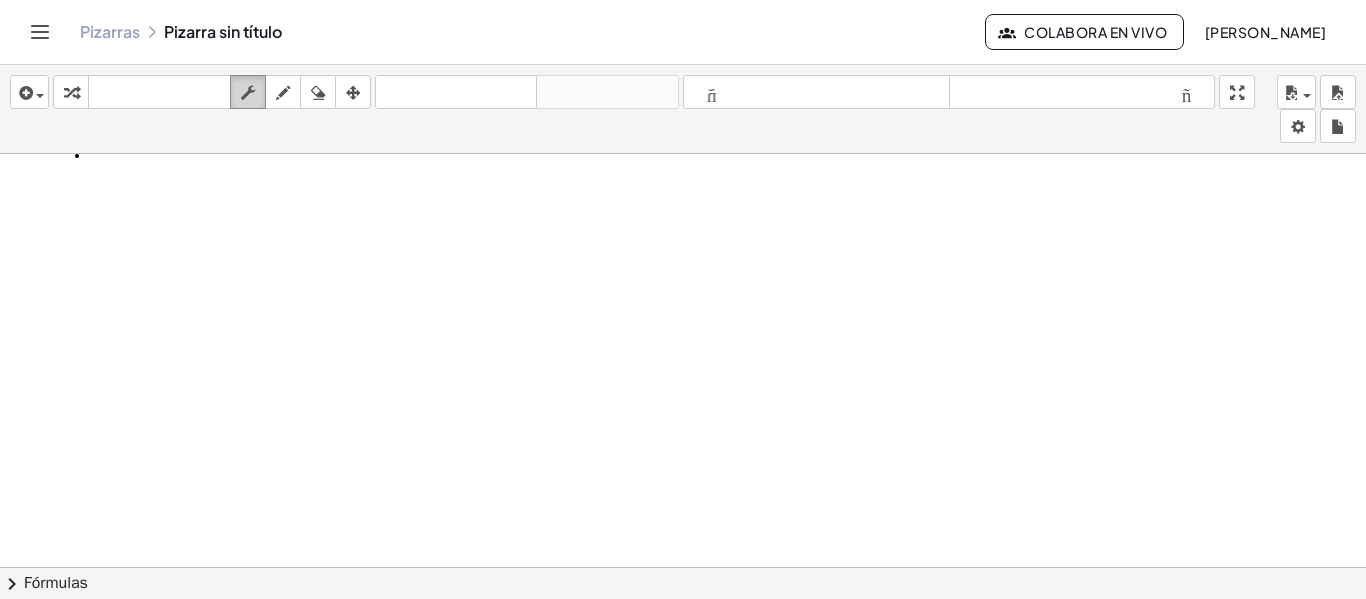 click at bounding box center [248, 92] 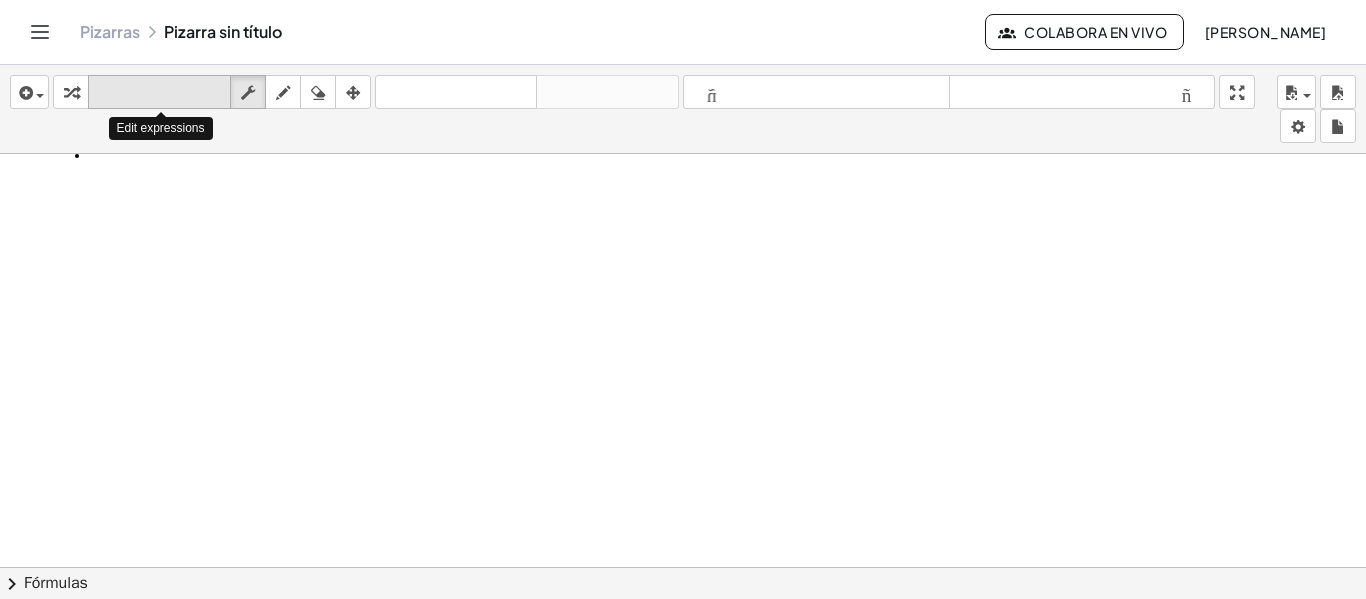 click on "teclado" at bounding box center [159, 92] 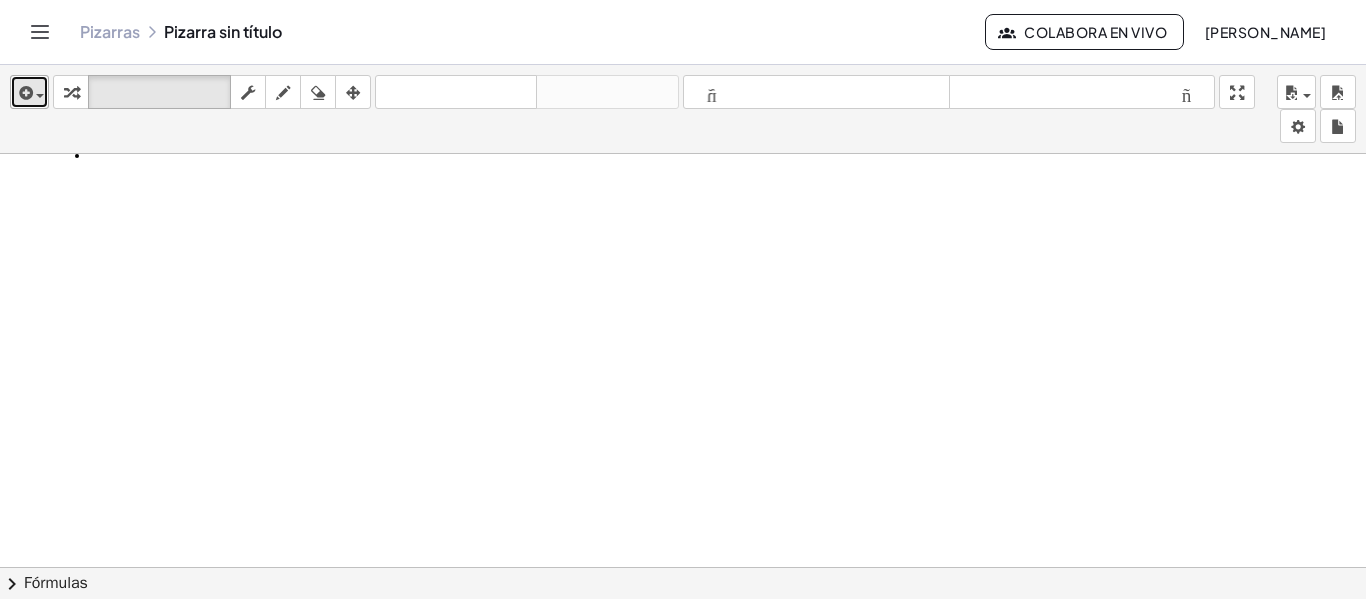 click on "insertar" at bounding box center (29, 92) 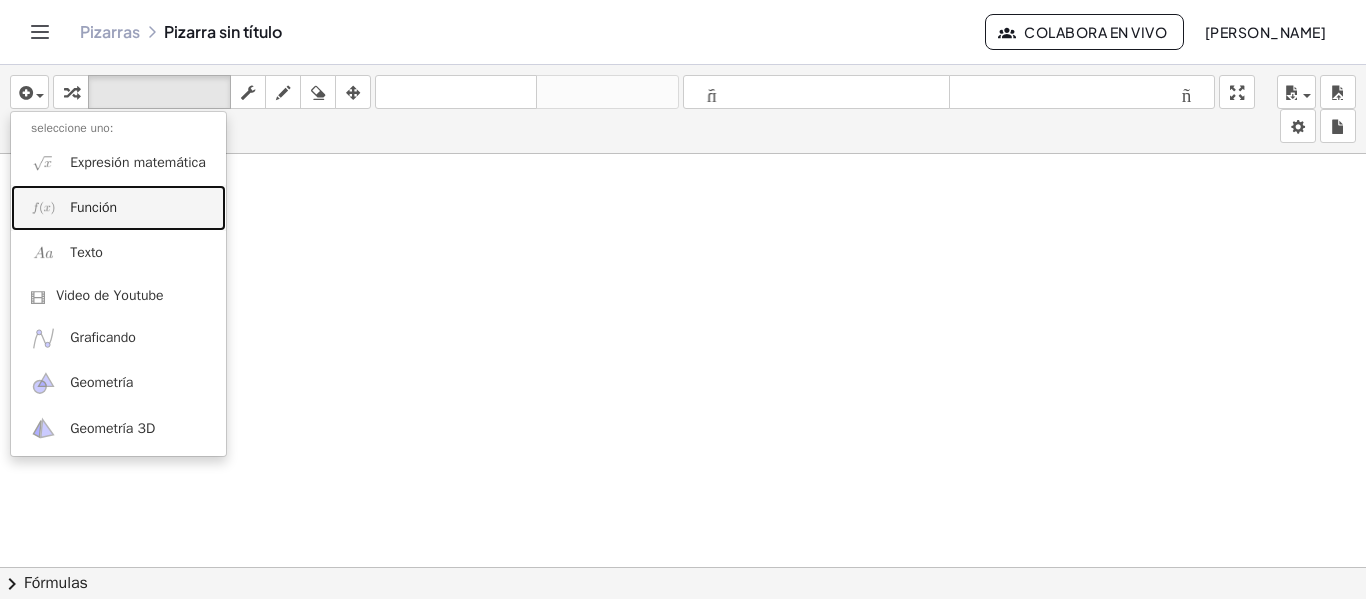 click on "Función" at bounding box center [118, 207] 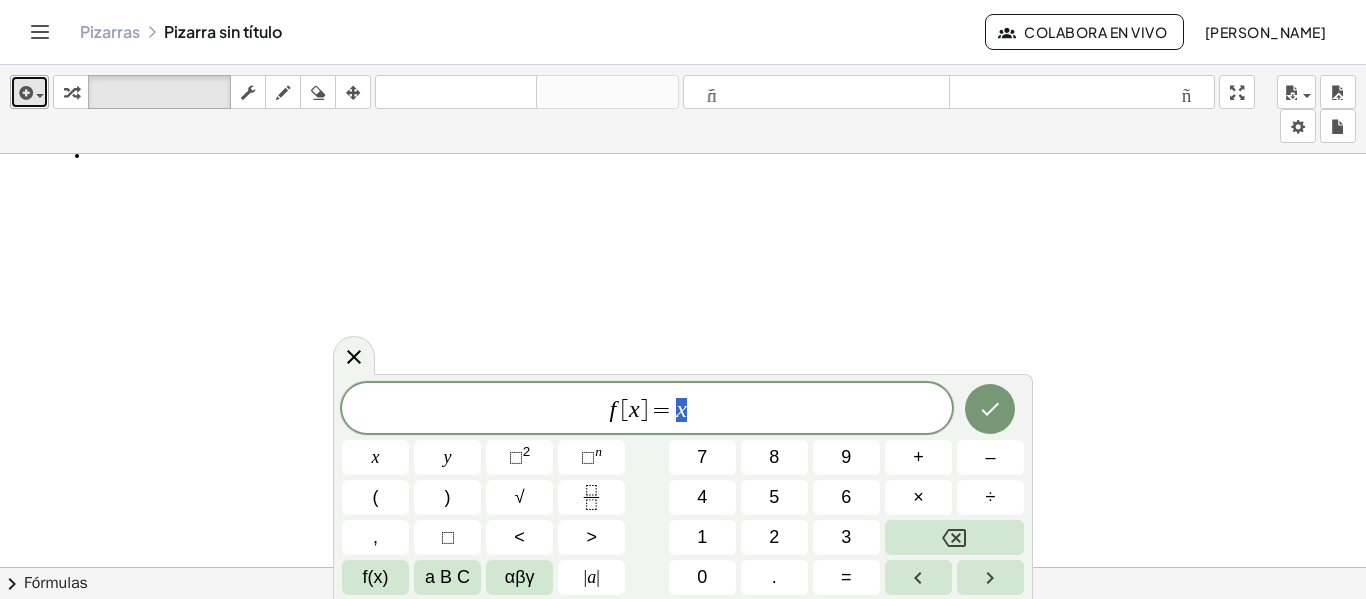 click at bounding box center [24, 93] 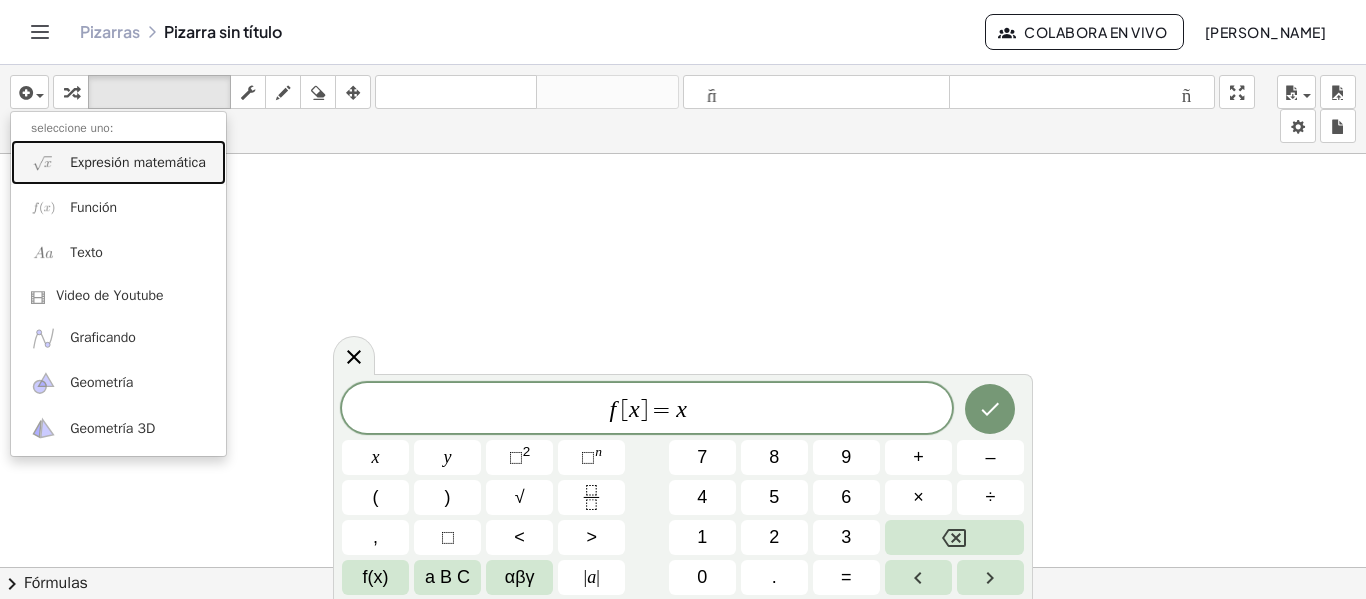 click on "Expresión matemática" at bounding box center (118, 162) 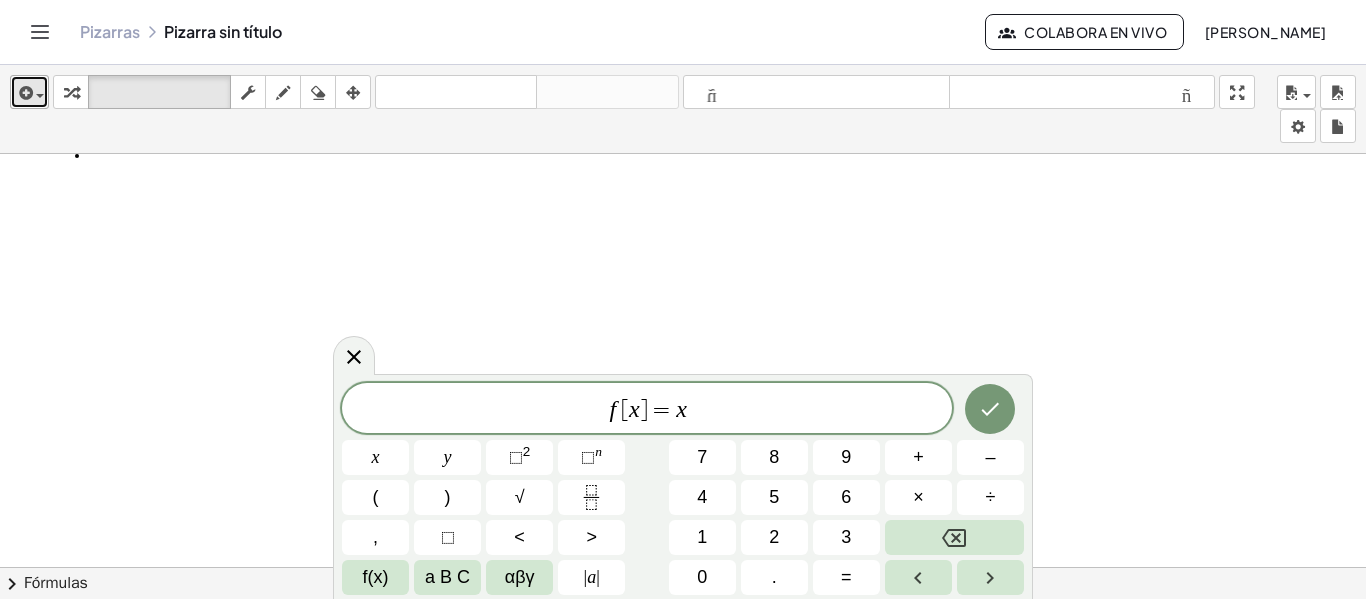 click at bounding box center (24, 93) 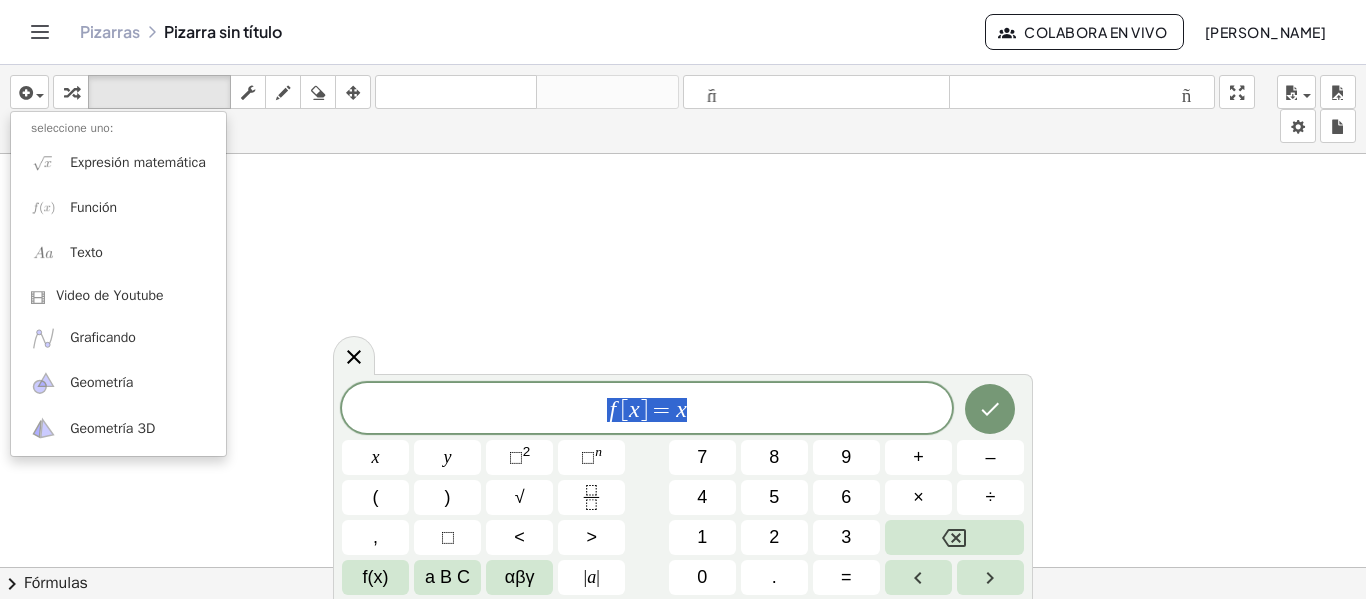 drag, startPoint x: 681, startPoint y: 417, endPoint x: 589, endPoint y: 406, distance: 92.65527 